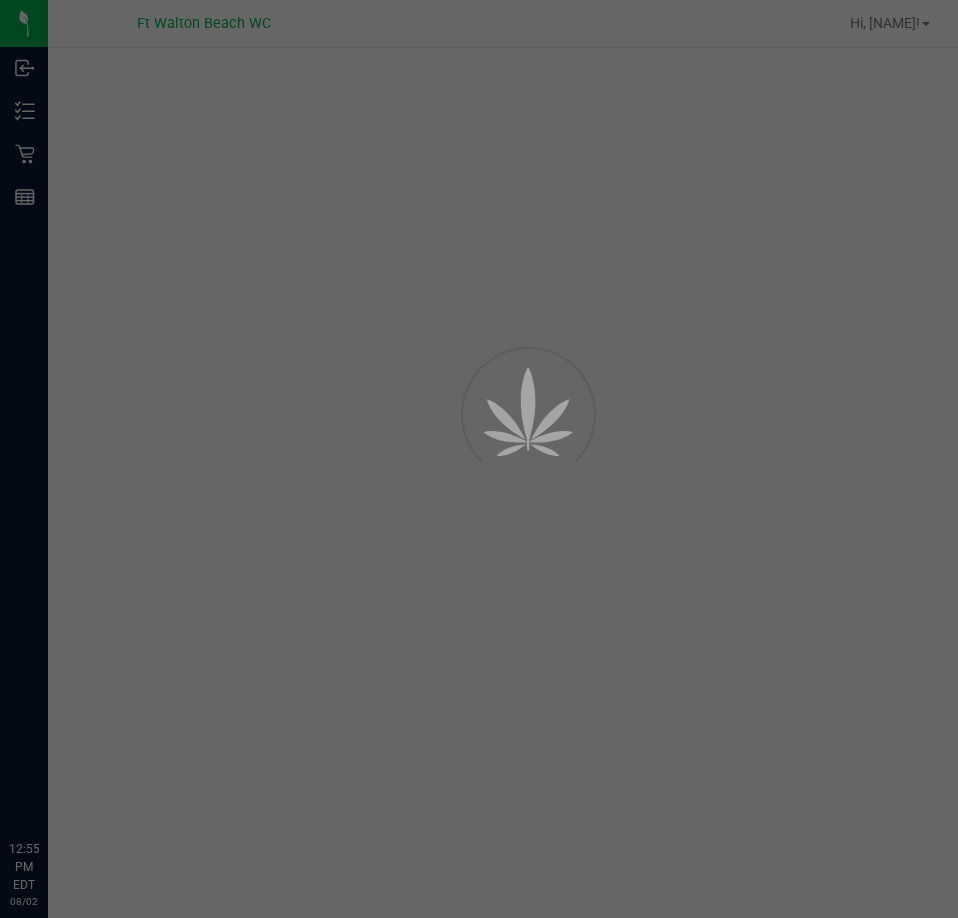 scroll, scrollTop: 0, scrollLeft: 0, axis: both 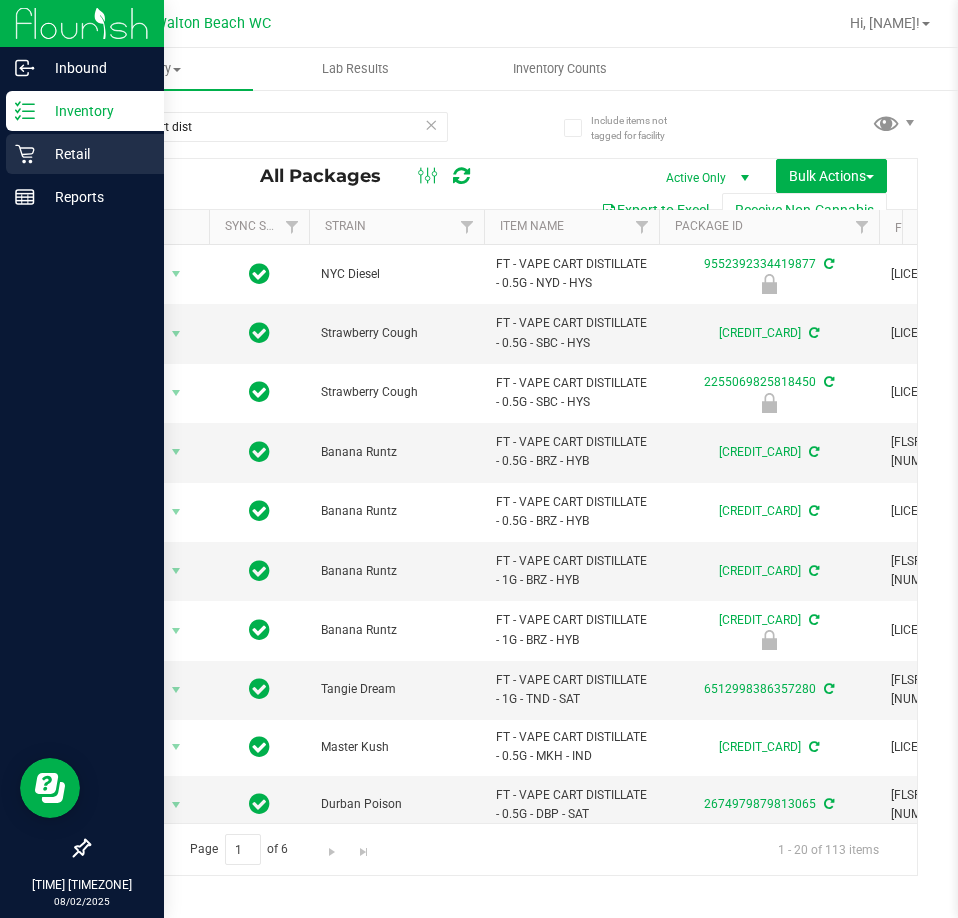 click 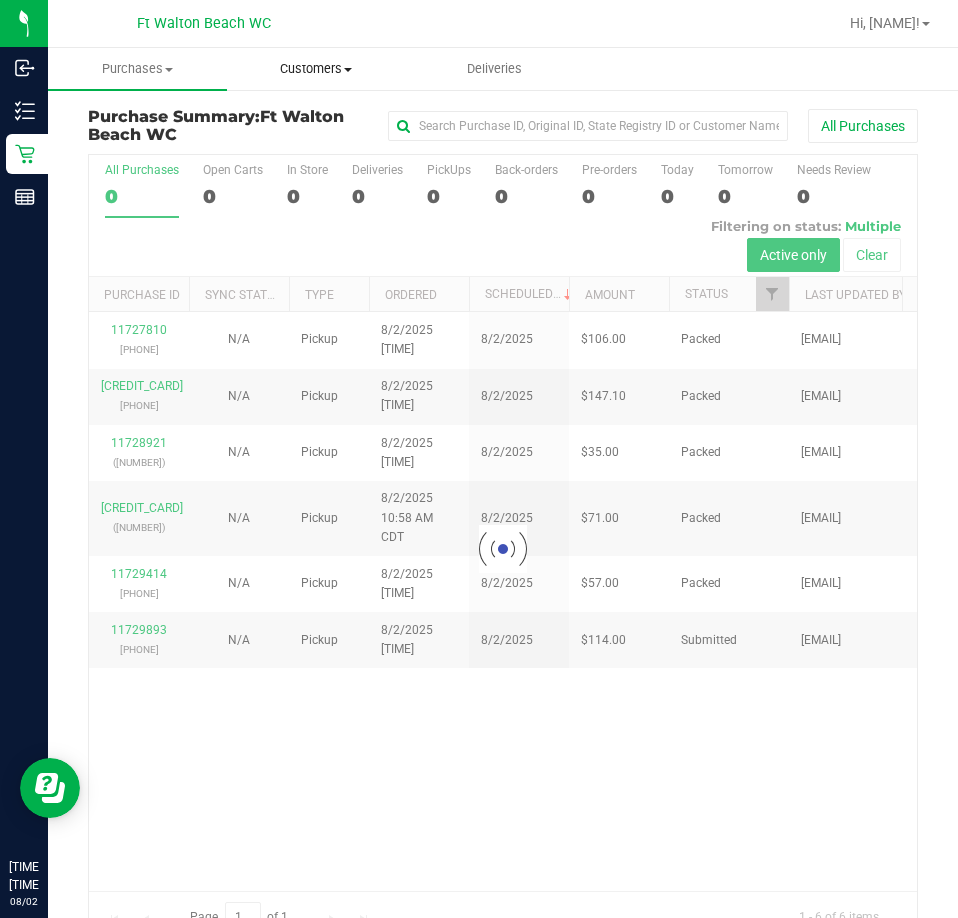 click on "Customers" at bounding box center [316, 69] 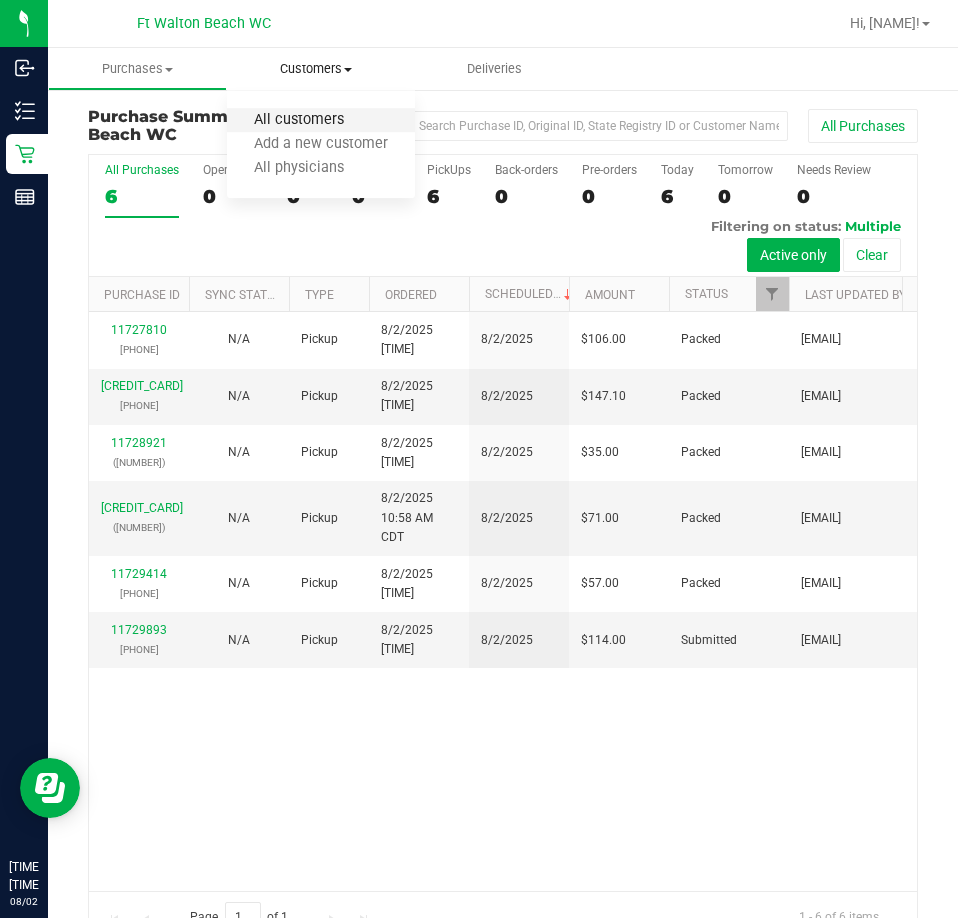 click on "All customers" at bounding box center (299, 120) 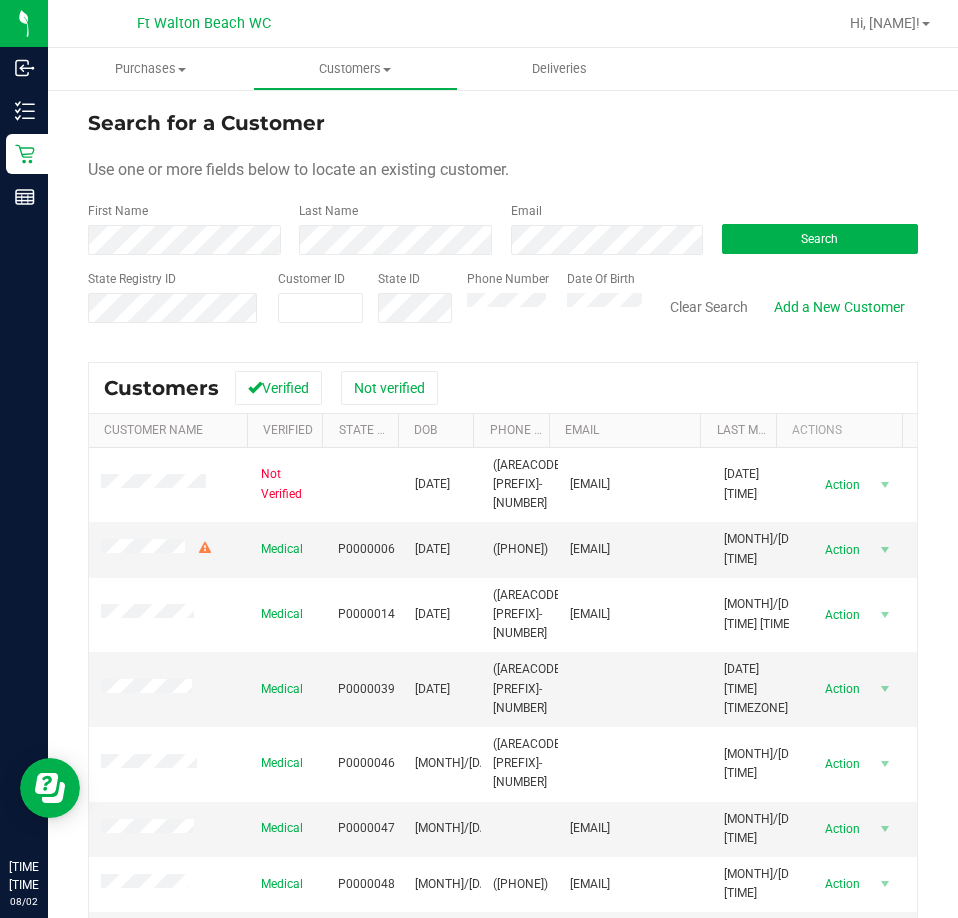 click on "Search for a Customer
First Name
Last Name
Email
[EMAIL]
Search
State Registry ID
[NUMBER]
Customer ID
State ID
Phone Number
Date Of Birth" at bounding box center (503, 224) 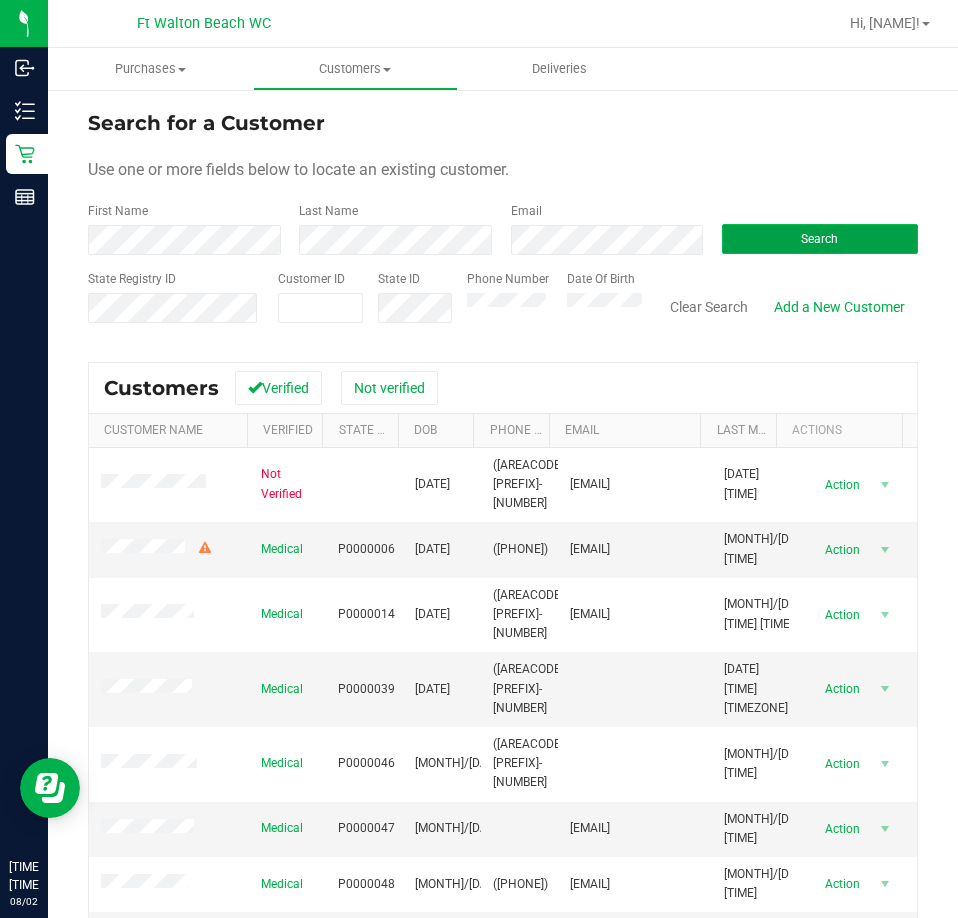 click on "Search" at bounding box center [819, 239] 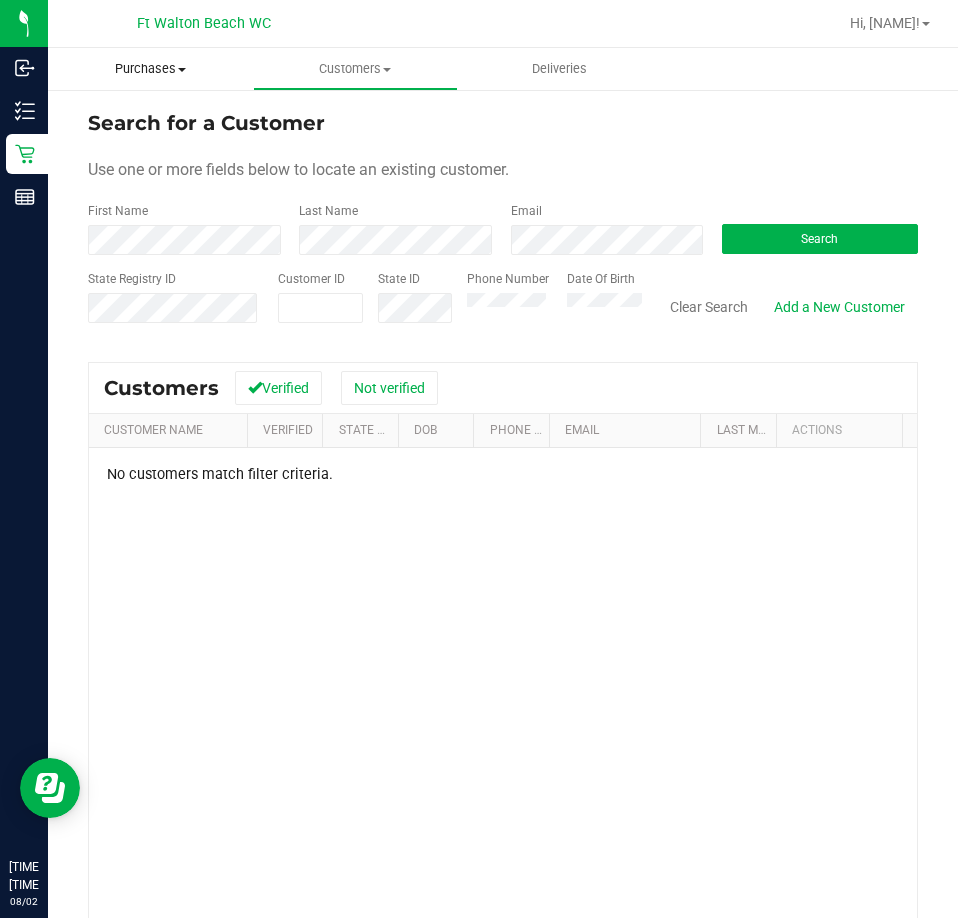 click on "Purchases" at bounding box center [150, 69] 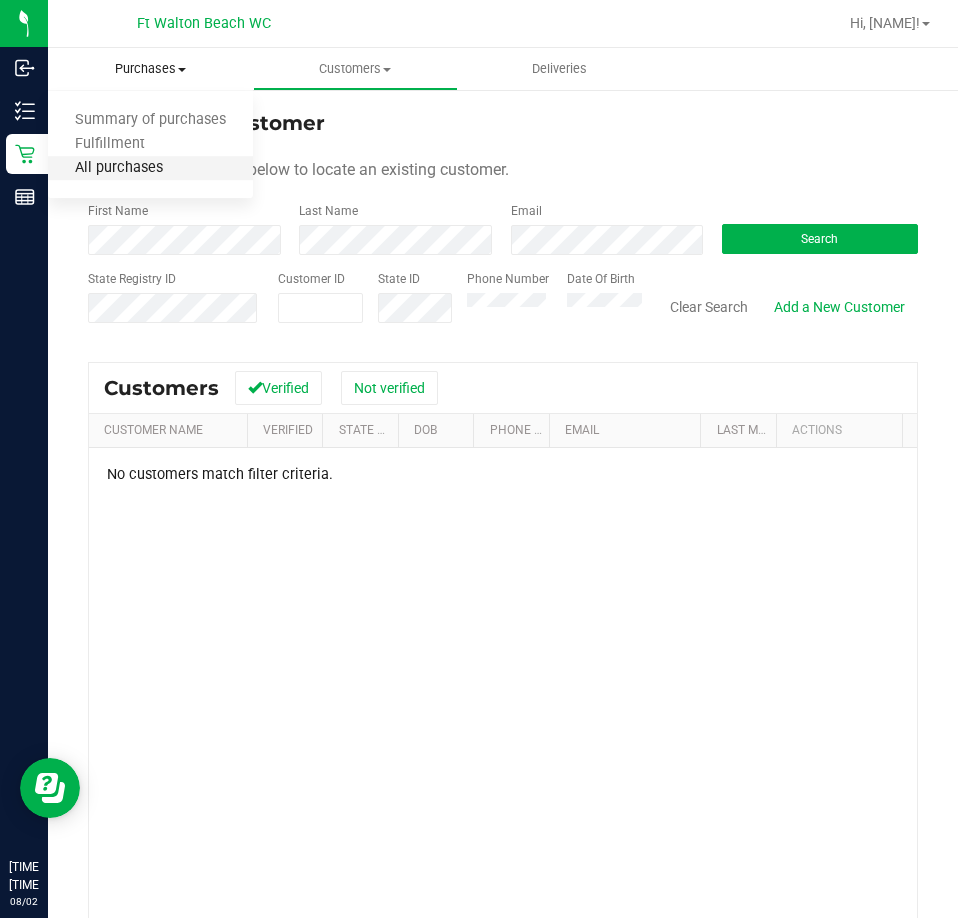 click on "All purchases" at bounding box center (119, 168) 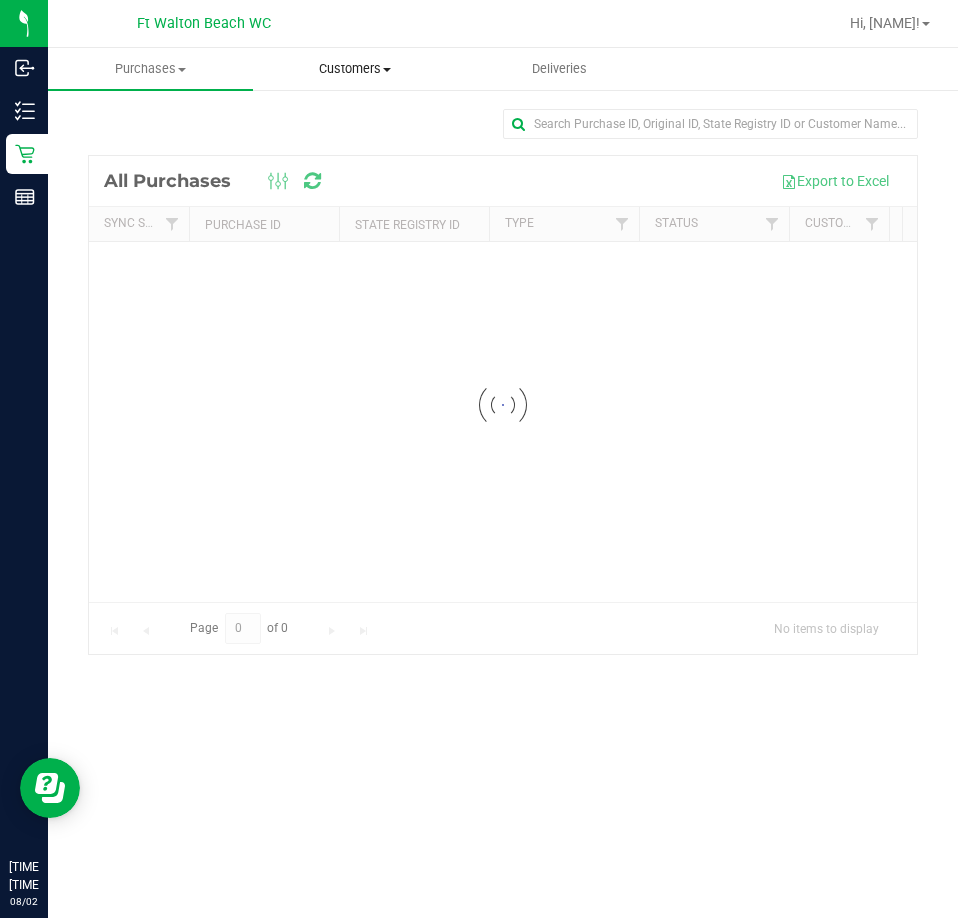 click on "Customers
All customers
Add a new customer
All physicians" at bounding box center (355, 69) 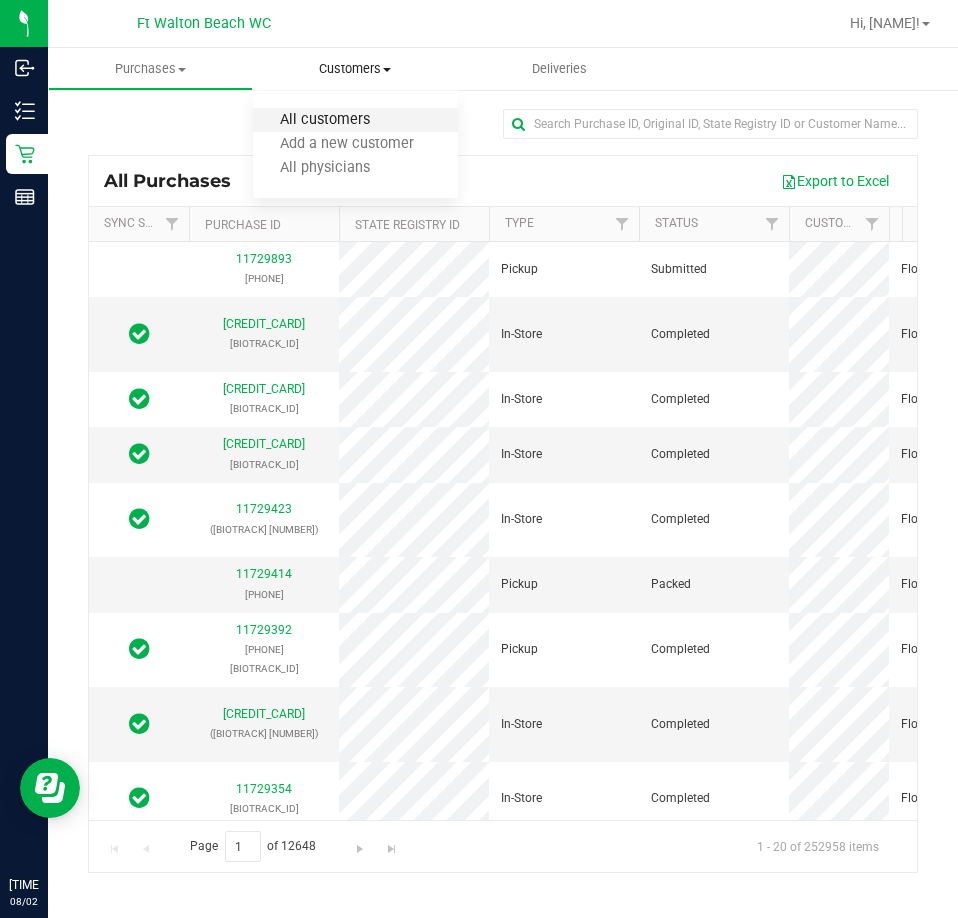 click on "All customers" at bounding box center [325, 120] 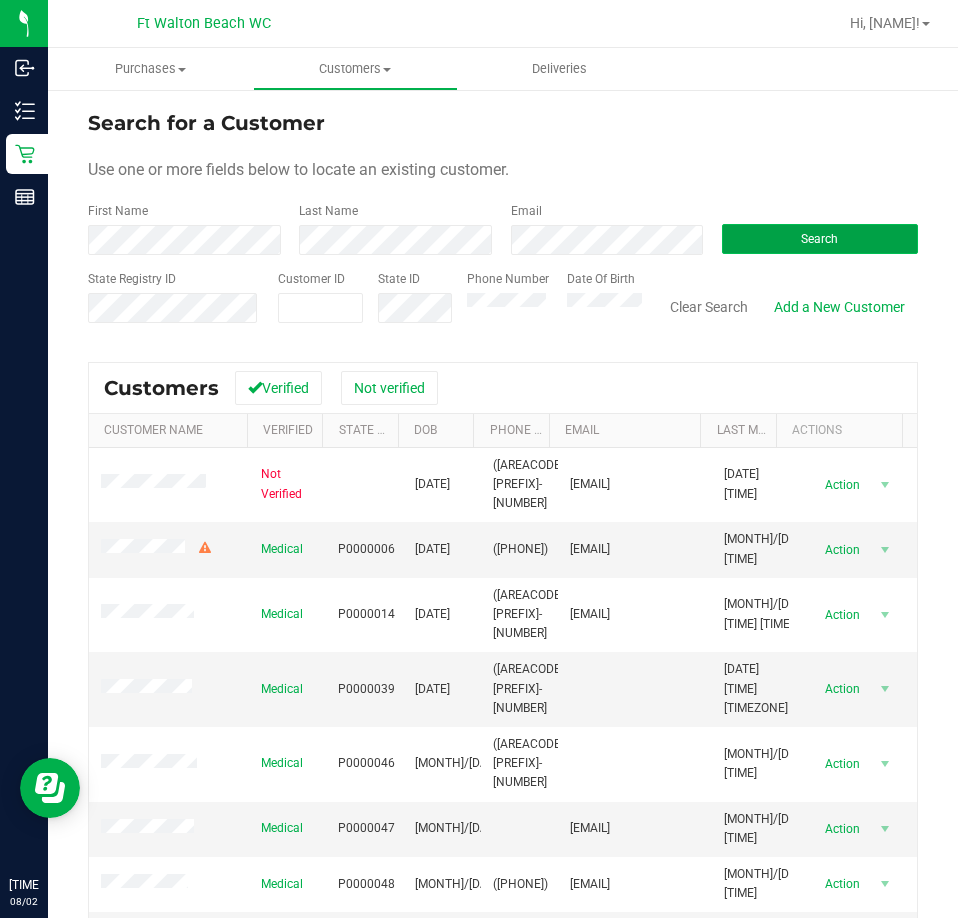 click on "Search" at bounding box center (819, 239) 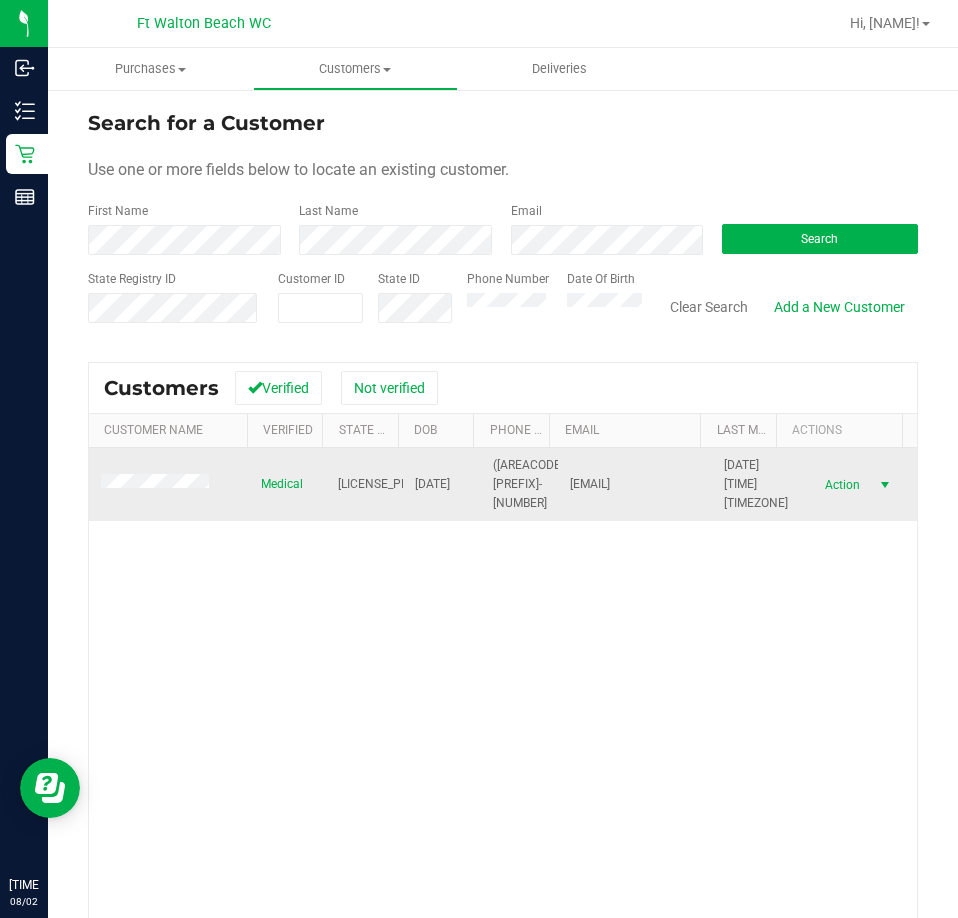 click on "Action" at bounding box center (840, 485) 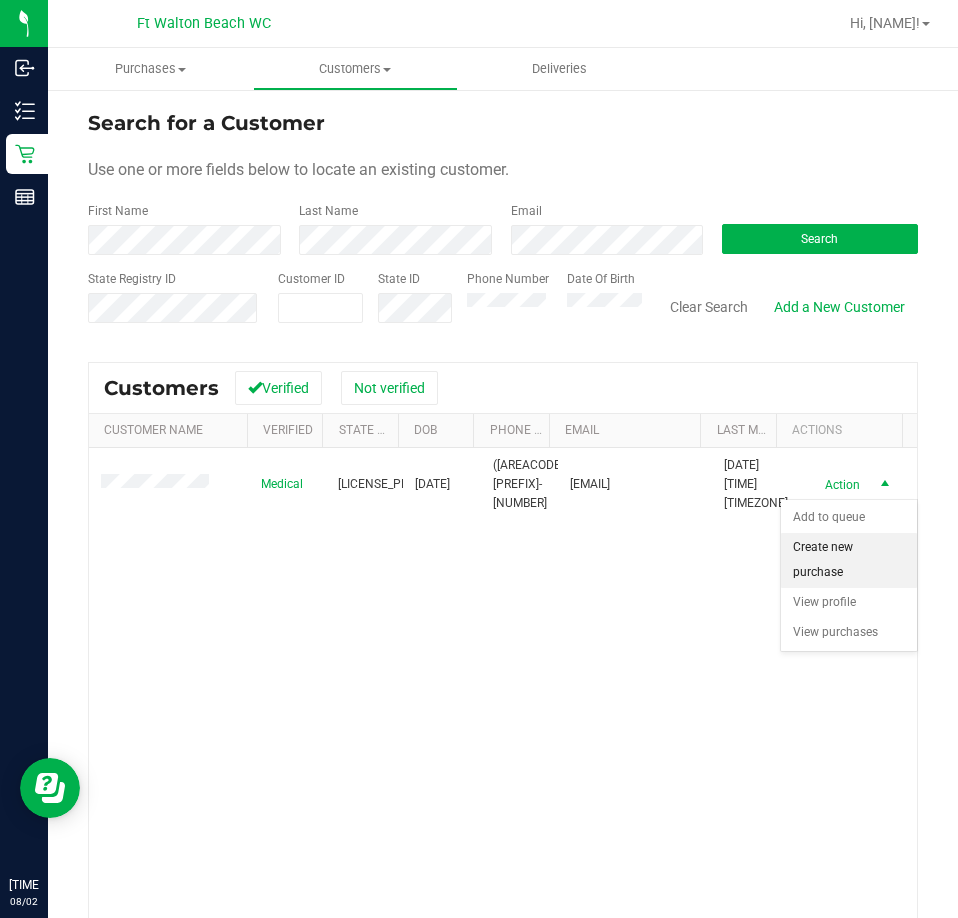click on "Create new purchase" at bounding box center (849, 560) 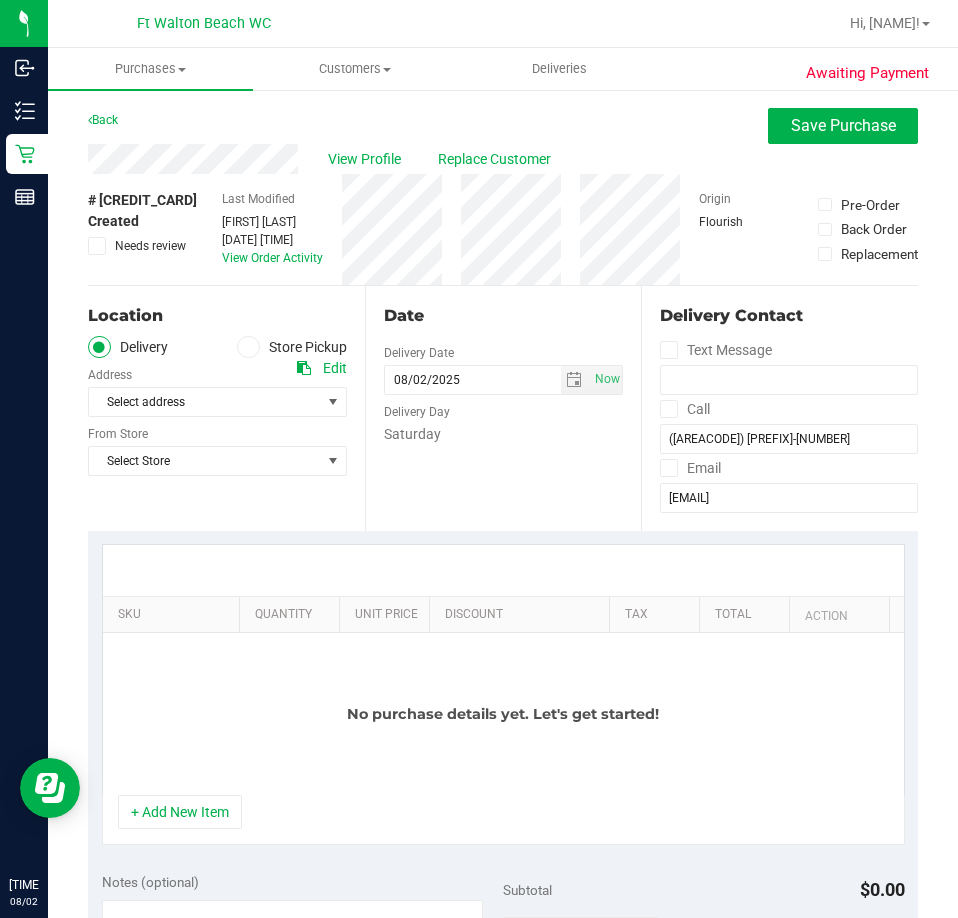 click at bounding box center (248, 347) 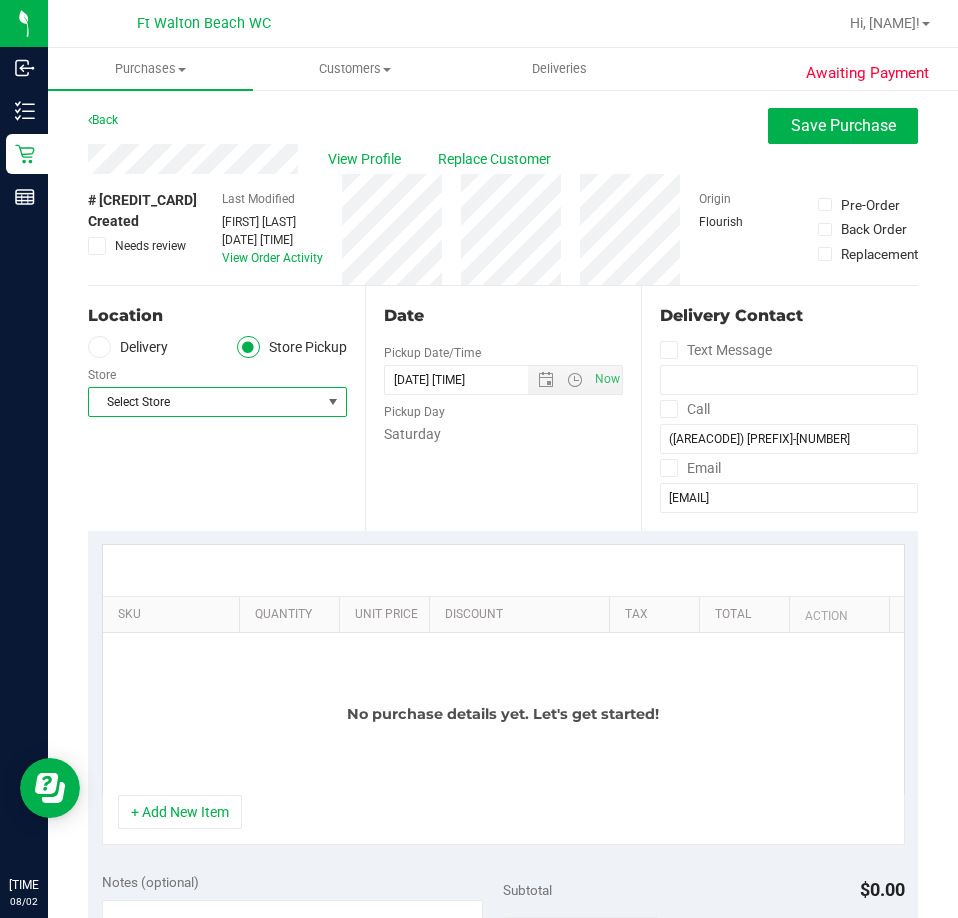 click on "Select Store" at bounding box center [205, 402] 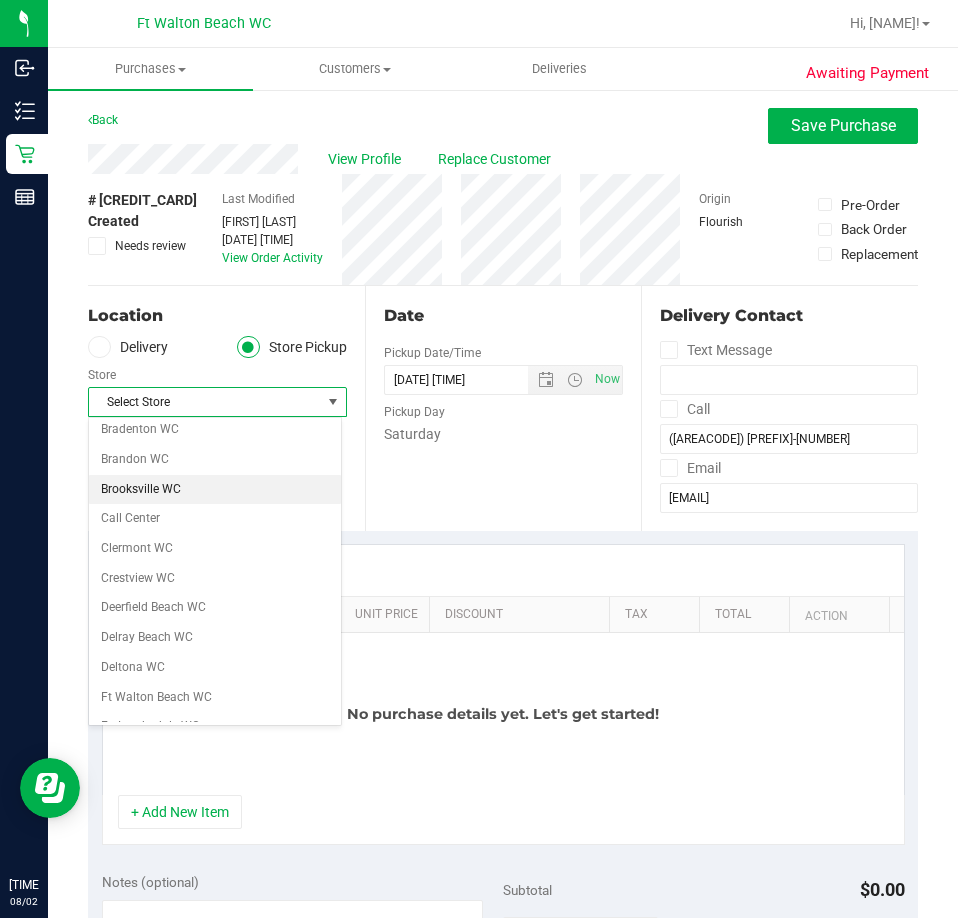 scroll, scrollTop: 100, scrollLeft: 0, axis: vertical 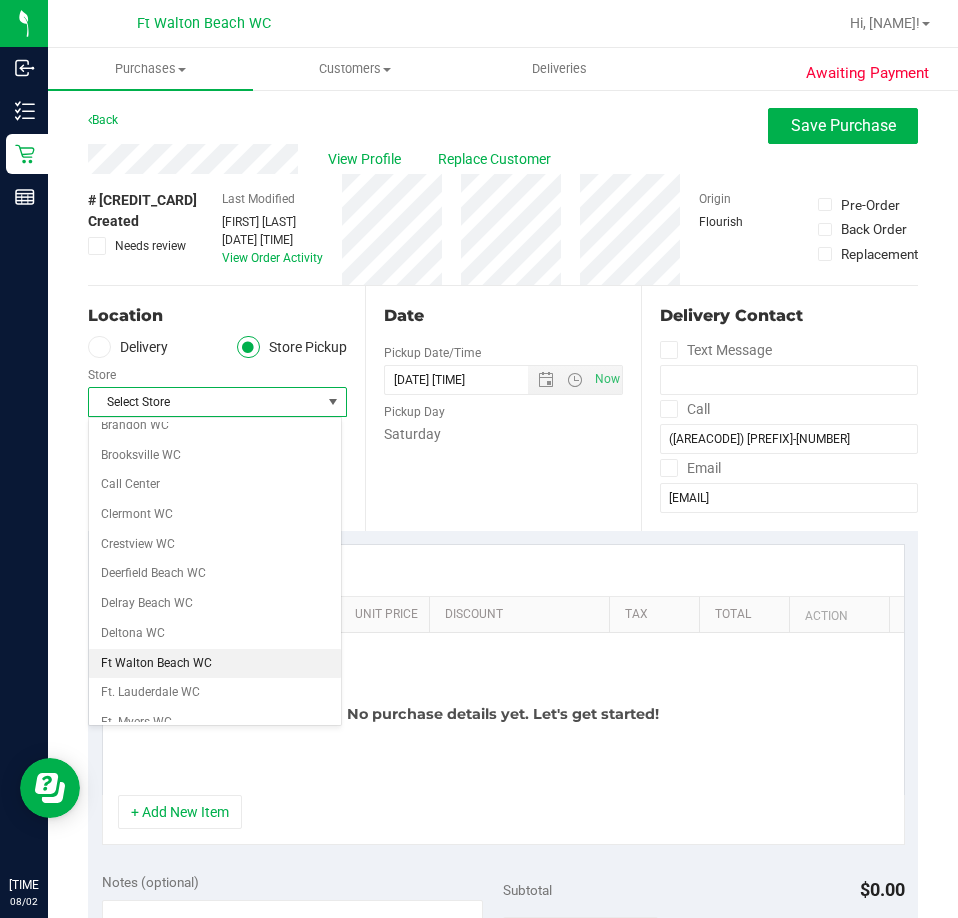 click on "Ft Walton Beach WC" at bounding box center (215, 664) 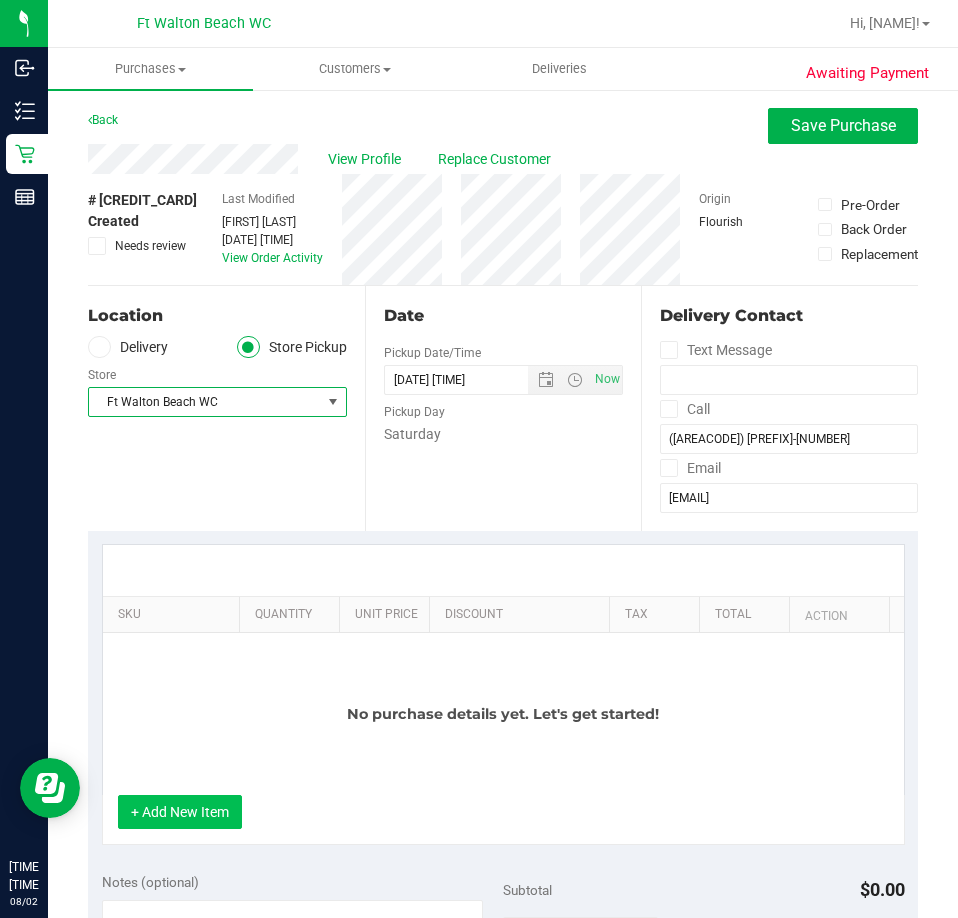 click on "+ Add New Item" at bounding box center [180, 812] 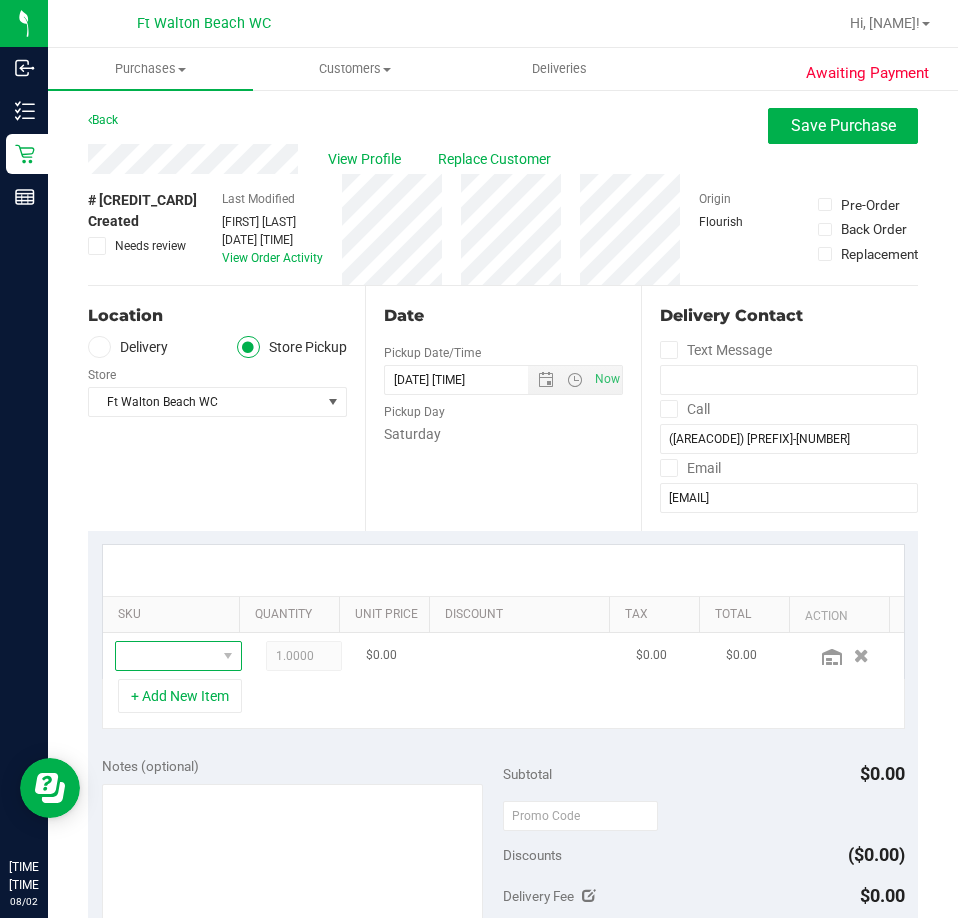 click at bounding box center (166, 656) 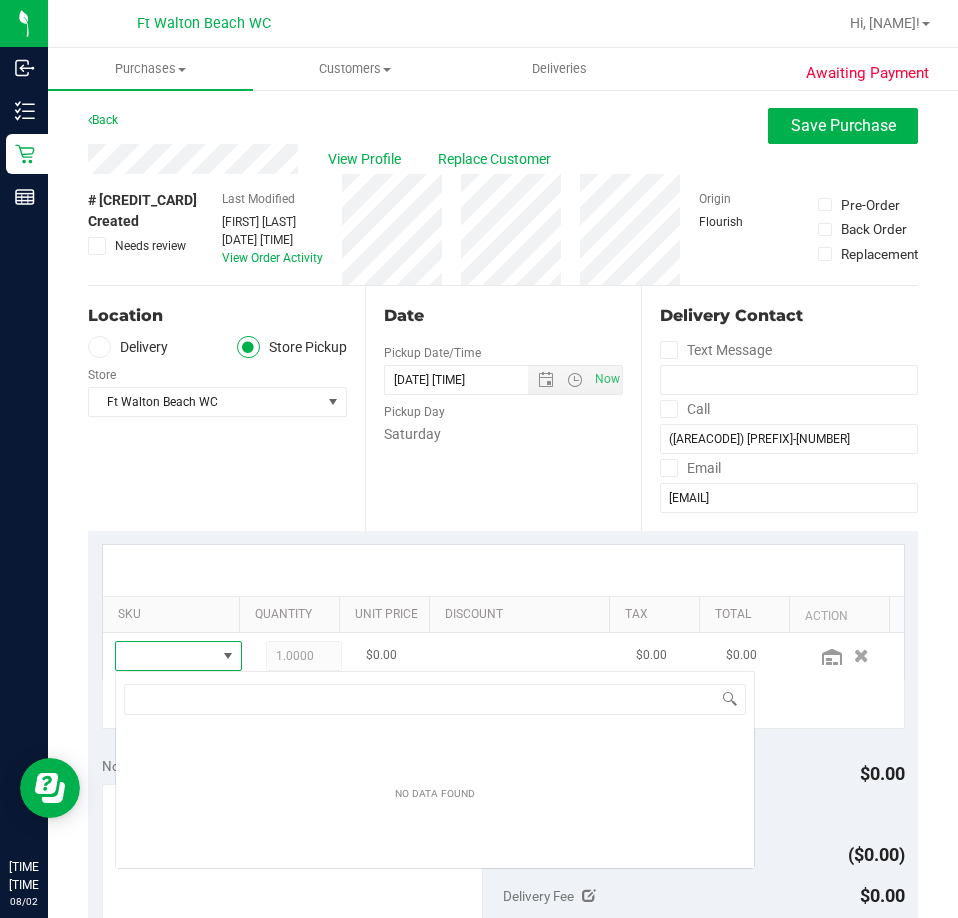 scroll, scrollTop: 99970, scrollLeft: 99903, axis: both 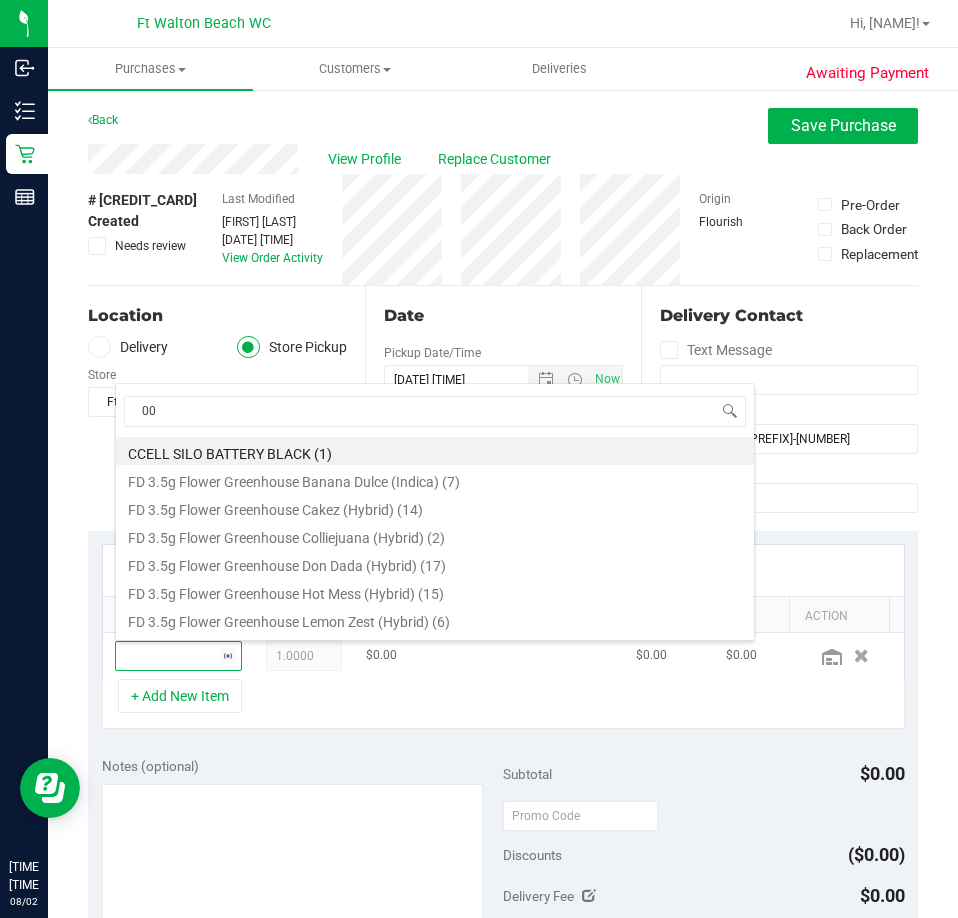 type on "007" 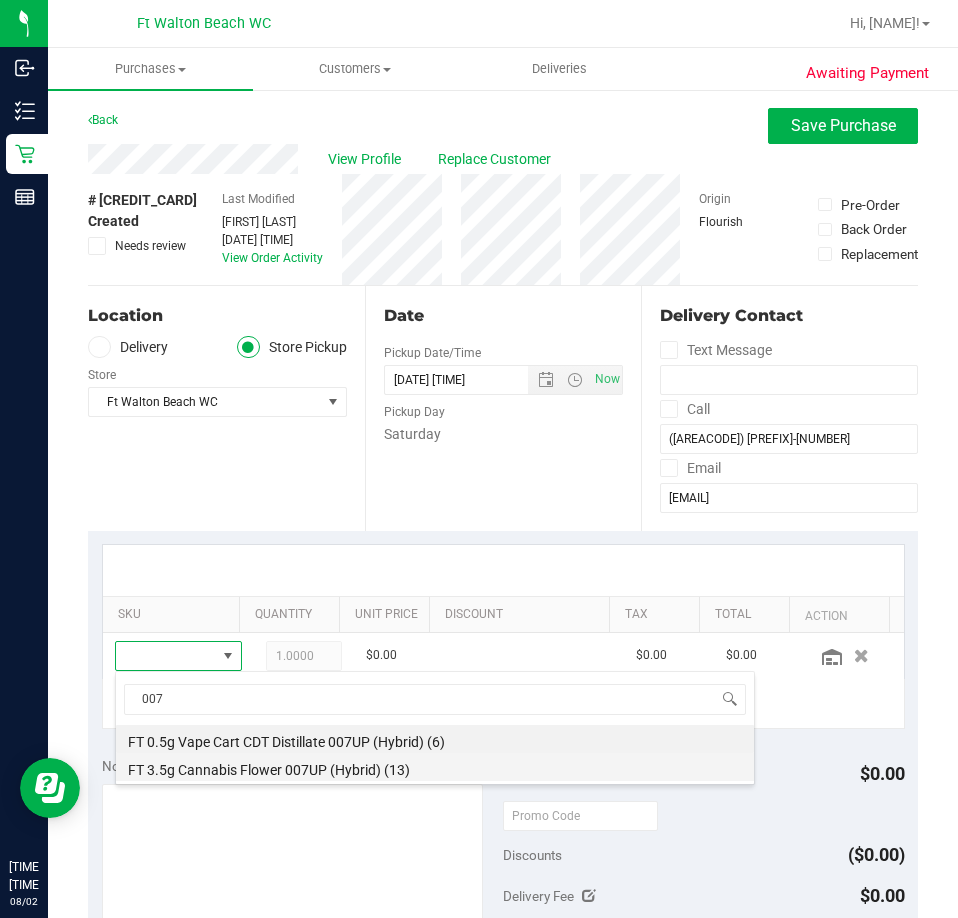 click at bounding box center (435, 767) 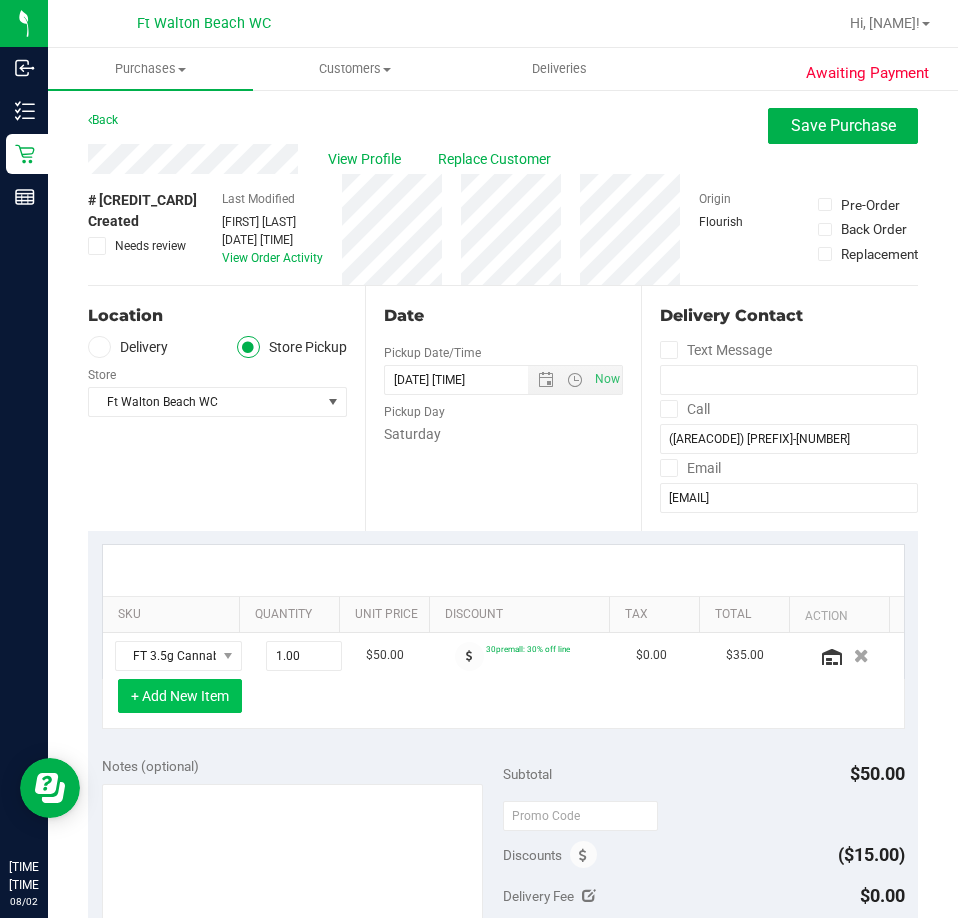 click on "+ Add New Item" at bounding box center (180, 696) 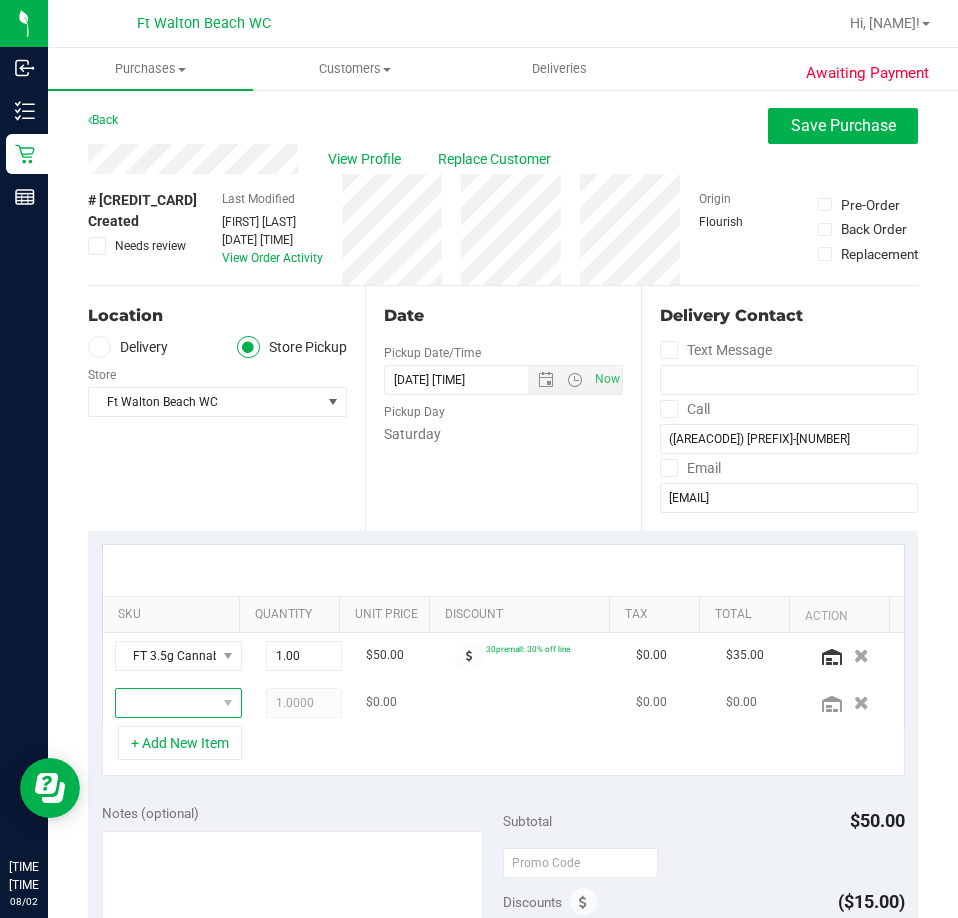 click at bounding box center (166, 703) 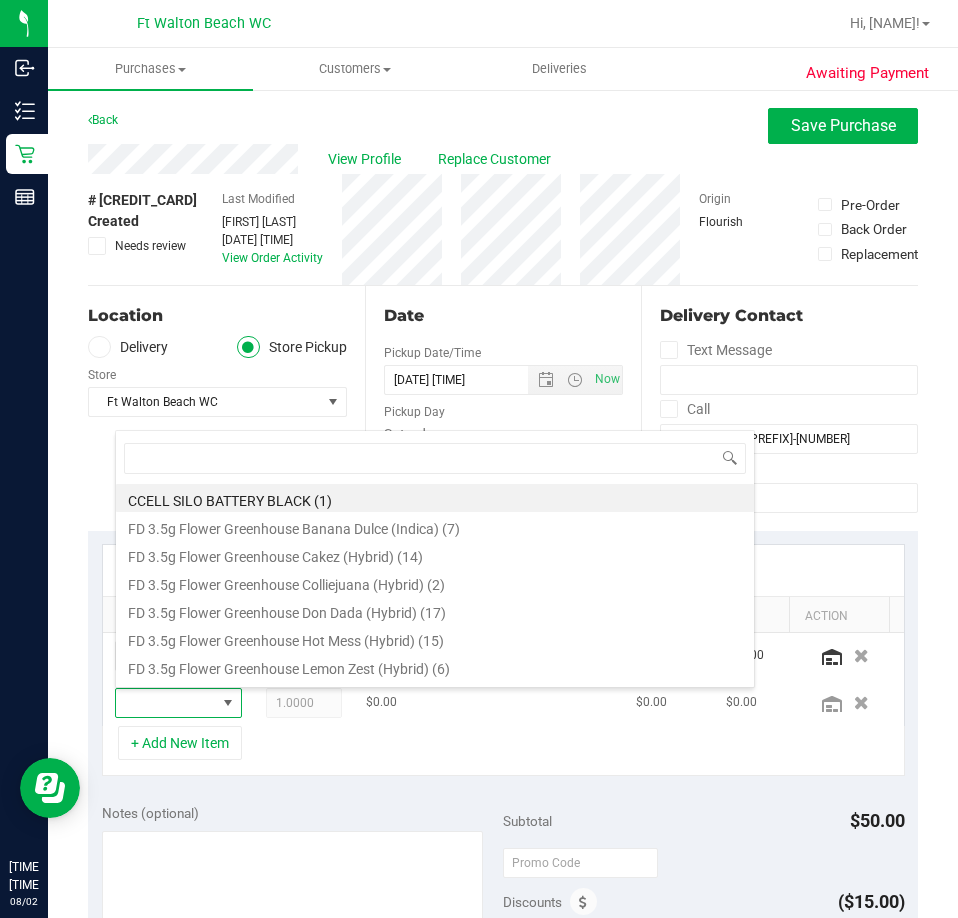 scroll, scrollTop: 99970, scrollLeft: 99903, axis: both 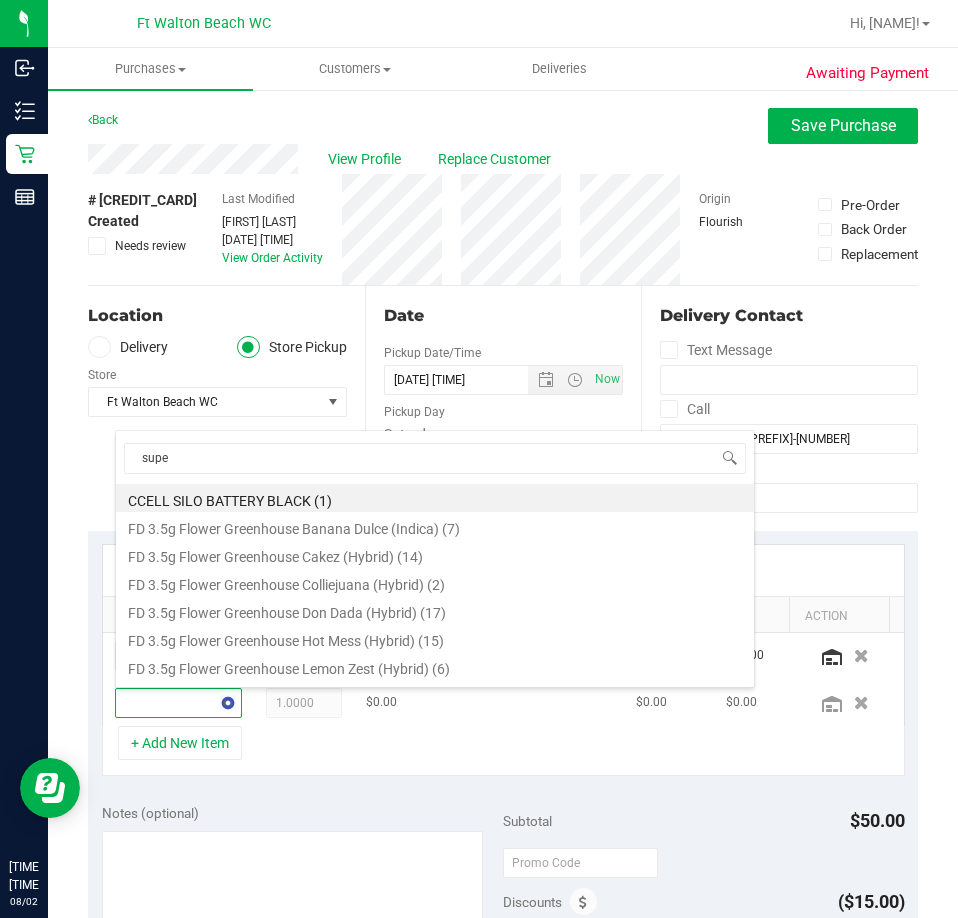 type on "super" 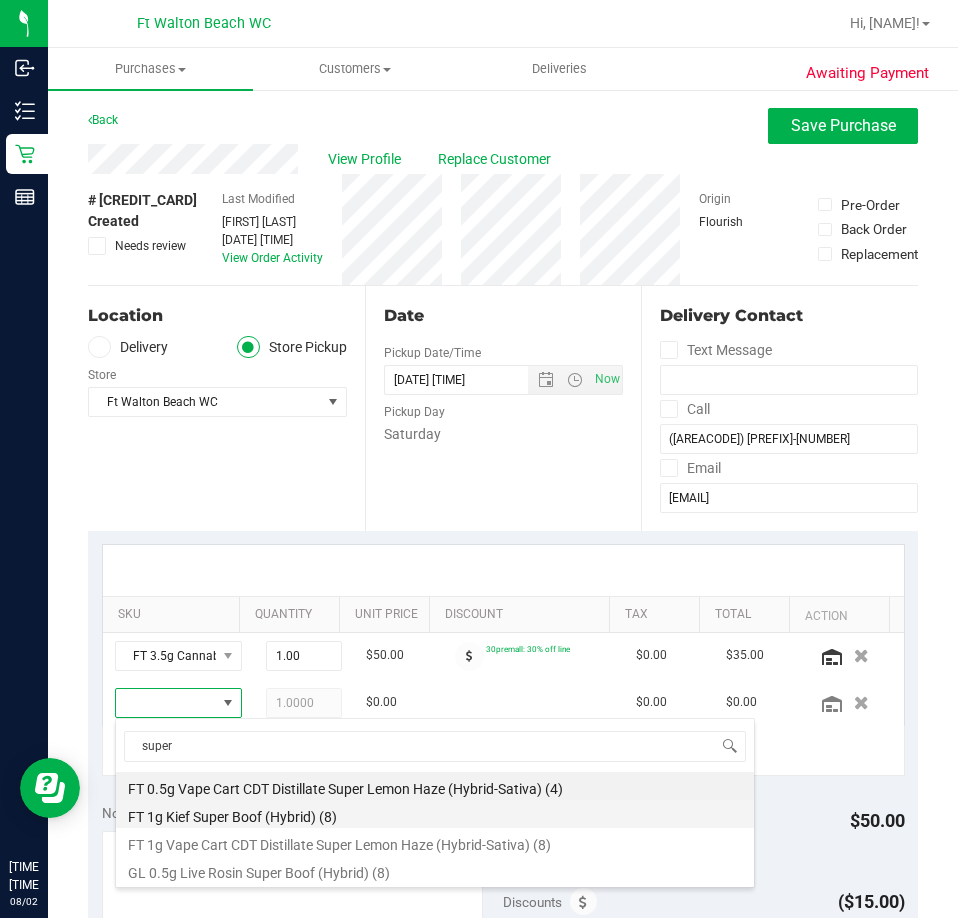 click at bounding box center [435, 814] 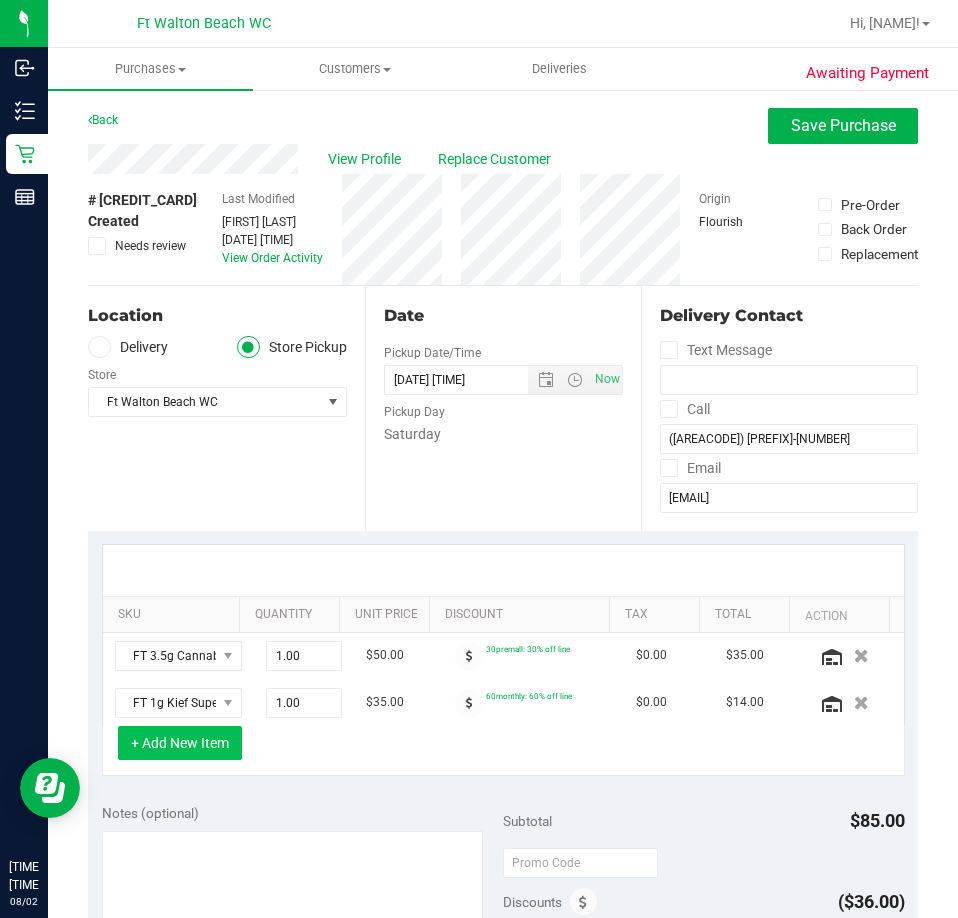 click on "+ Add New Item" at bounding box center [180, 743] 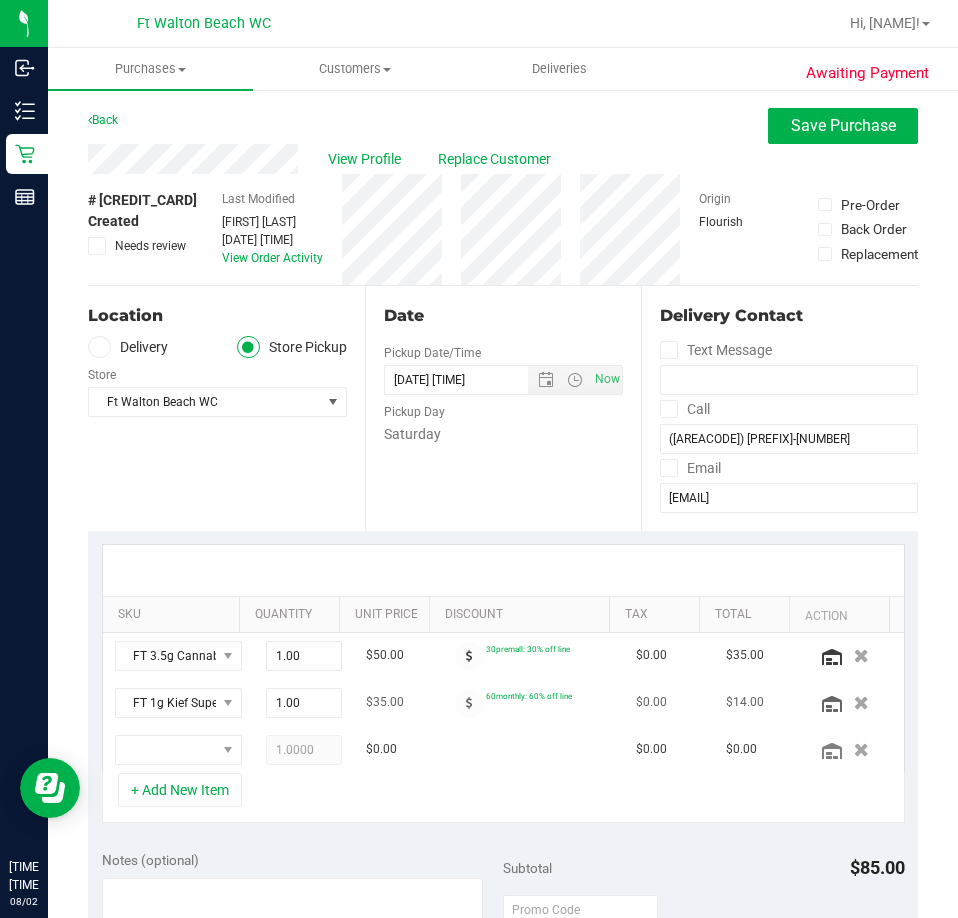 type 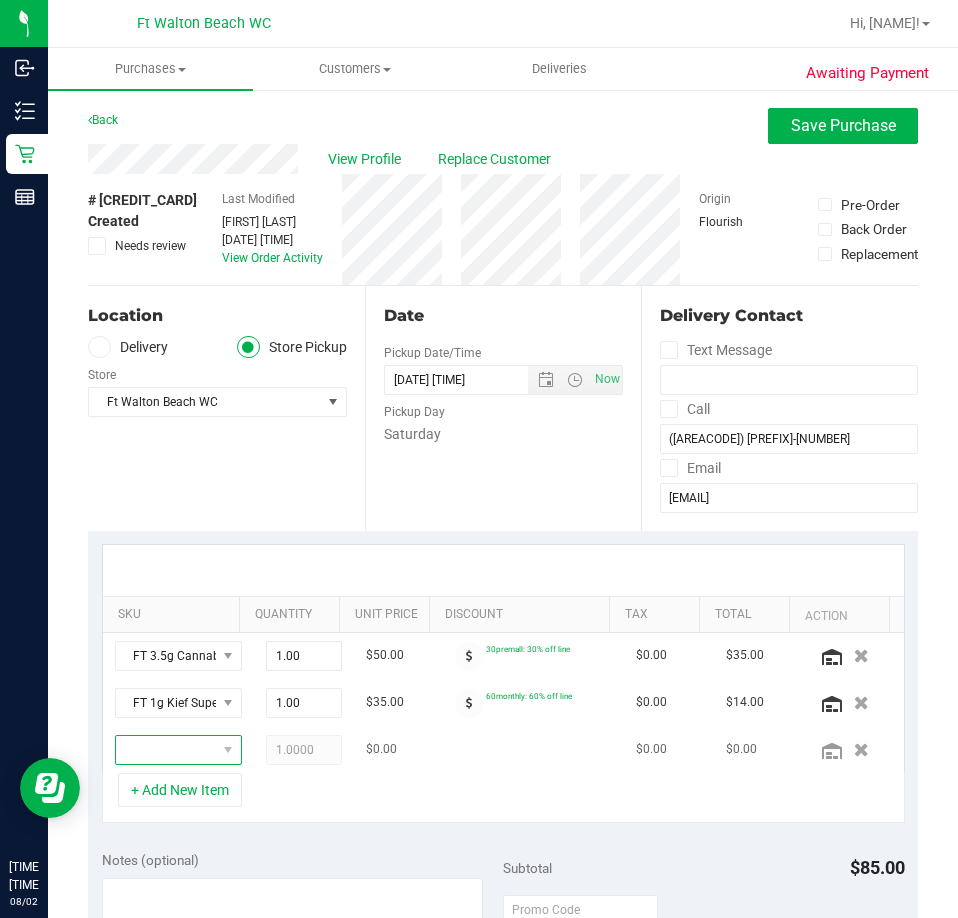 click at bounding box center (166, 750) 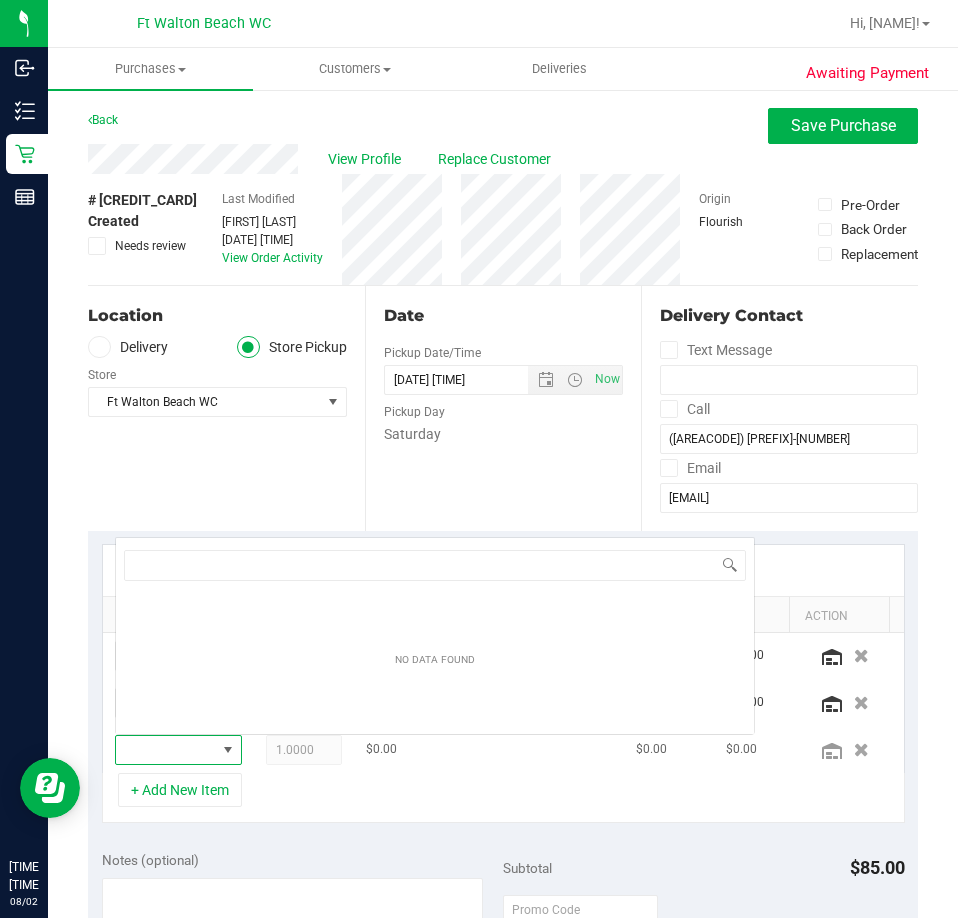 scroll, scrollTop: 0, scrollLeft: 0, axis: both 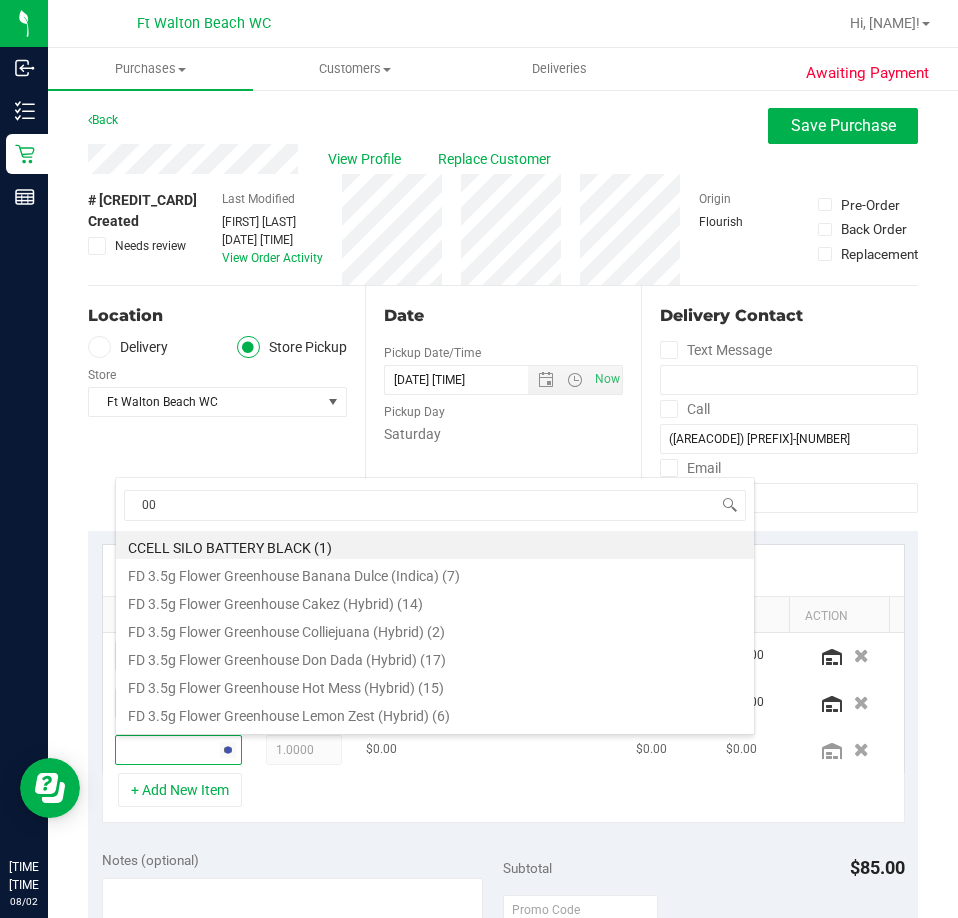 type on "007" 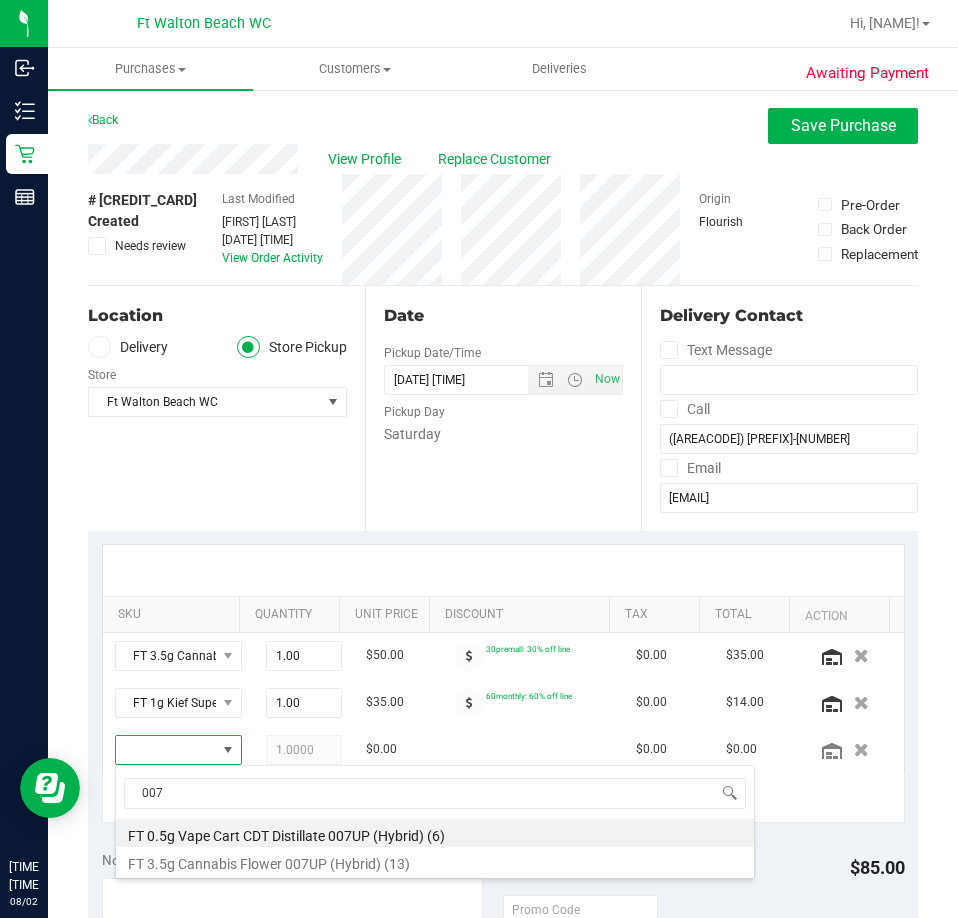 click at bounding box center [435, 833] 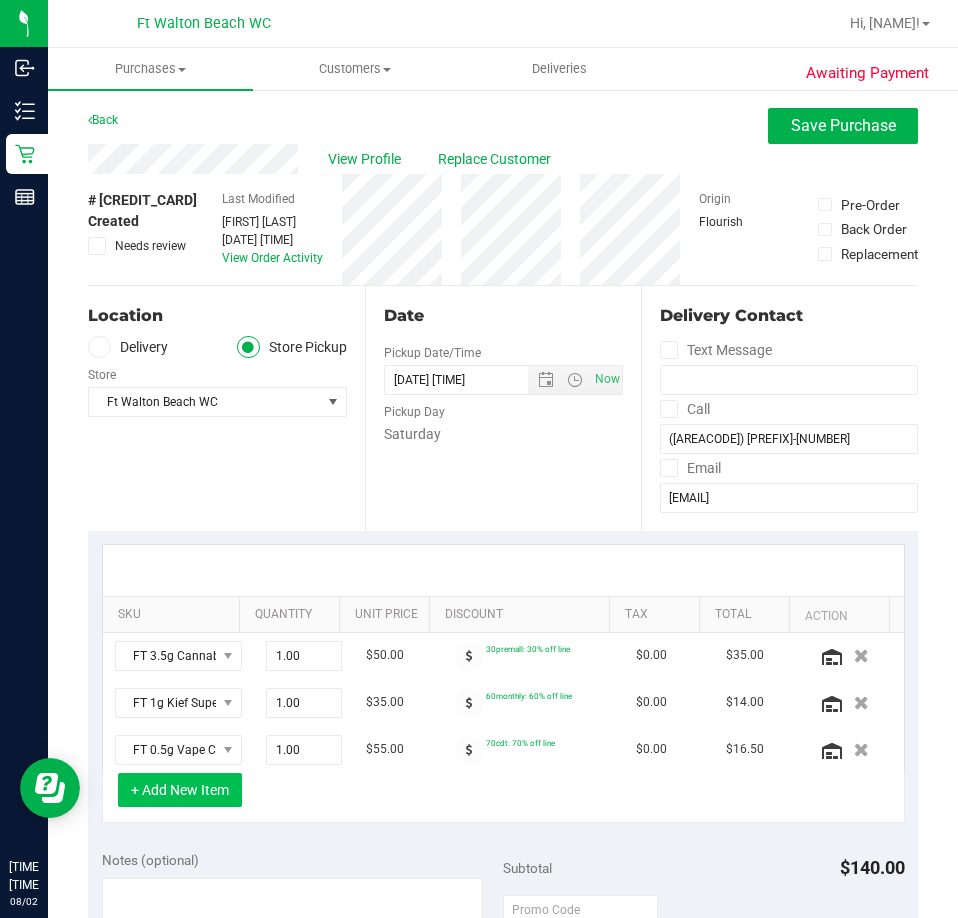 click on "+ Add New Item" at bounding box center [180, 790] 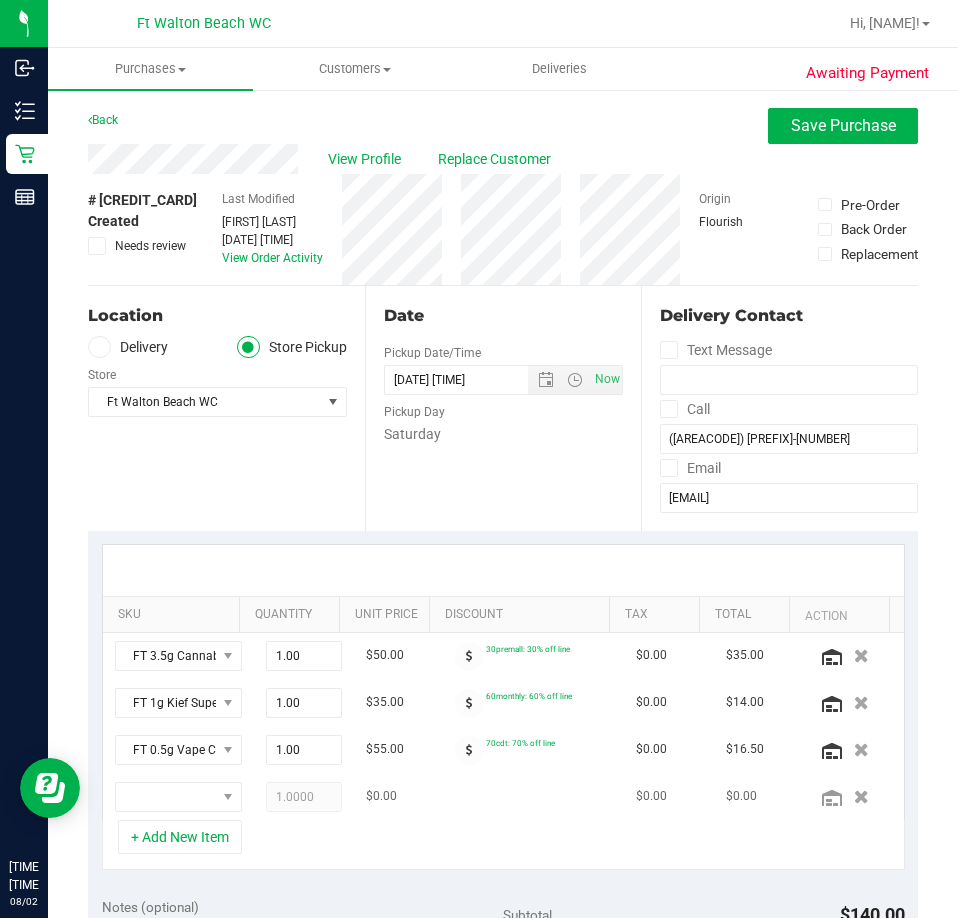 click on "+ Add New Item" at bounding box center (180, 837) 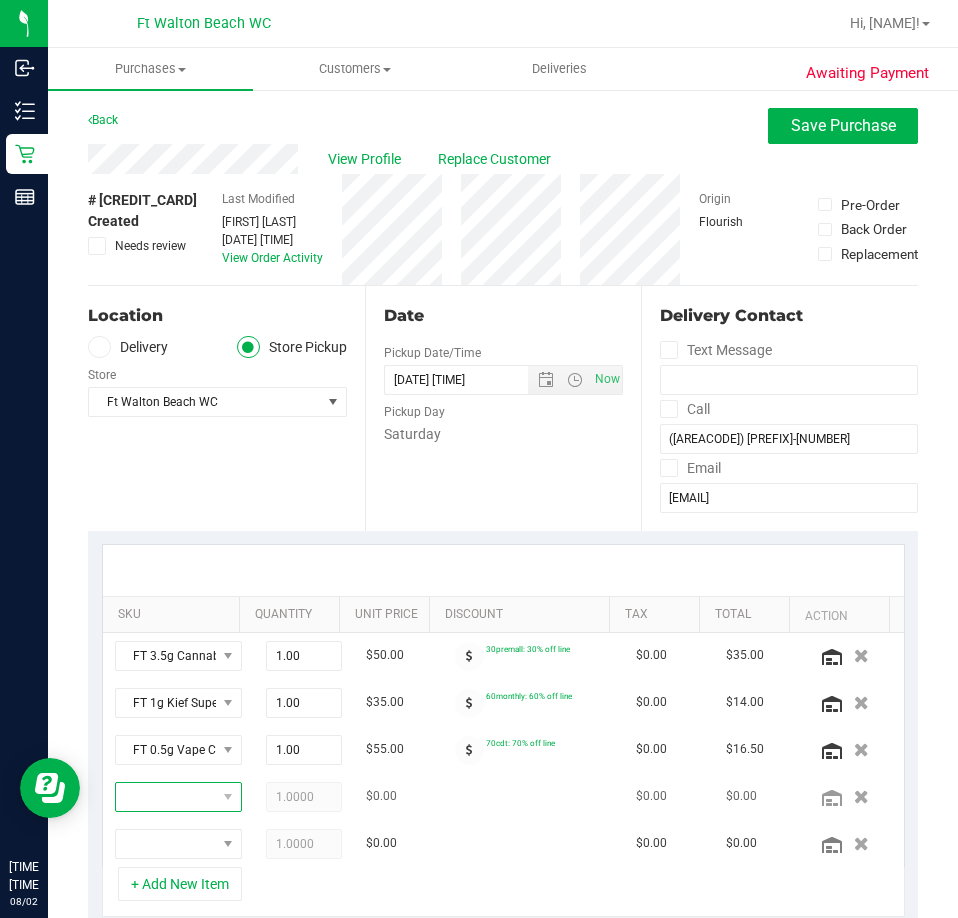 click at bounding box center [166, 797] 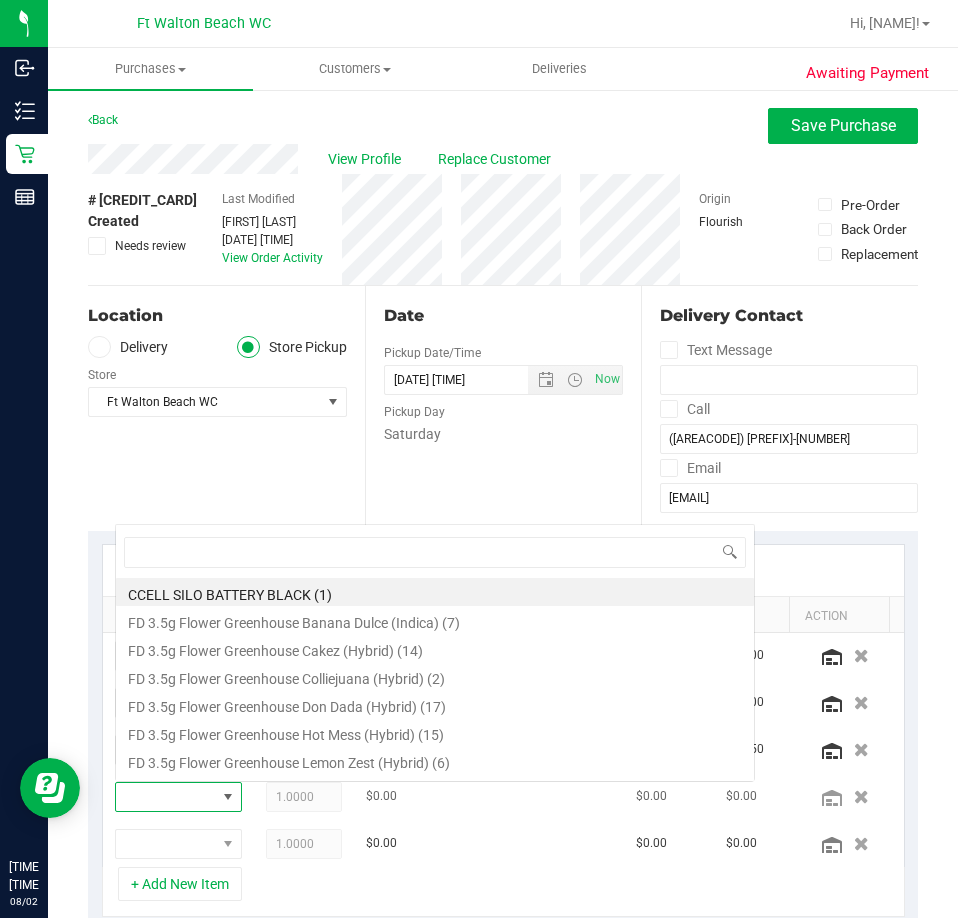 scroll, scrollTop: 0, scrollLeft: 0, axis: both 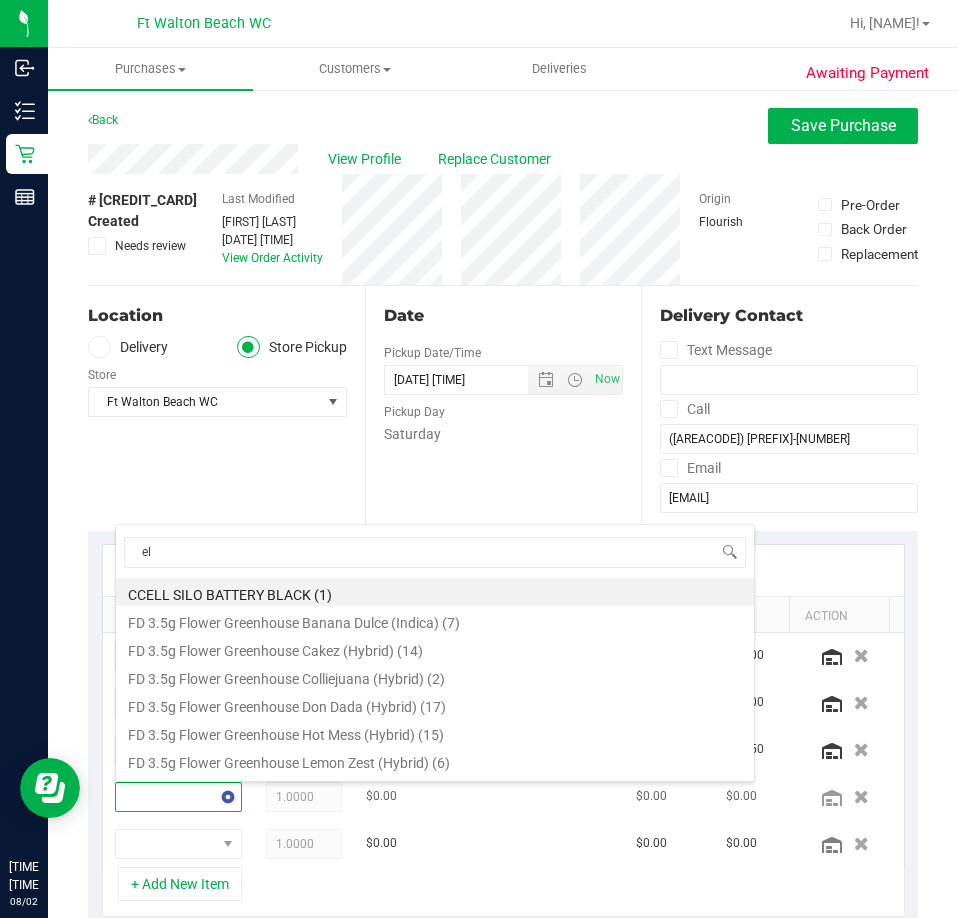 type on "el" 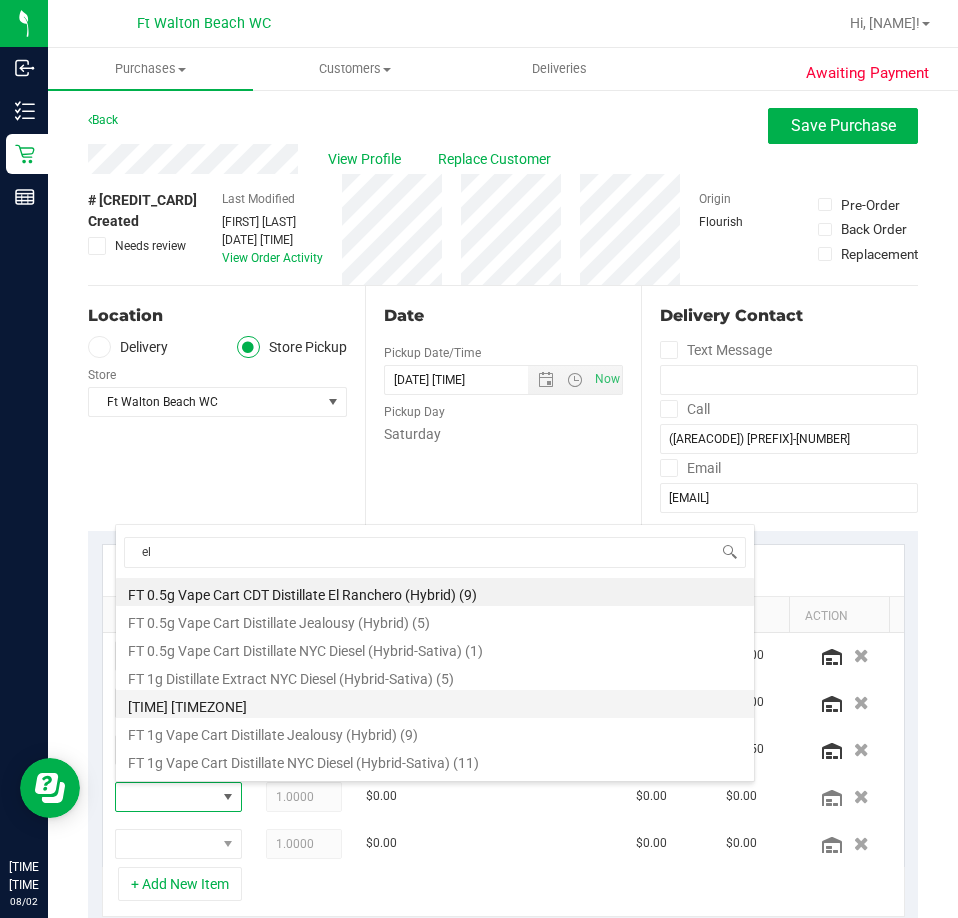 click on "[TIME] [TIMEZONE]" at bounding box center (435, 704) 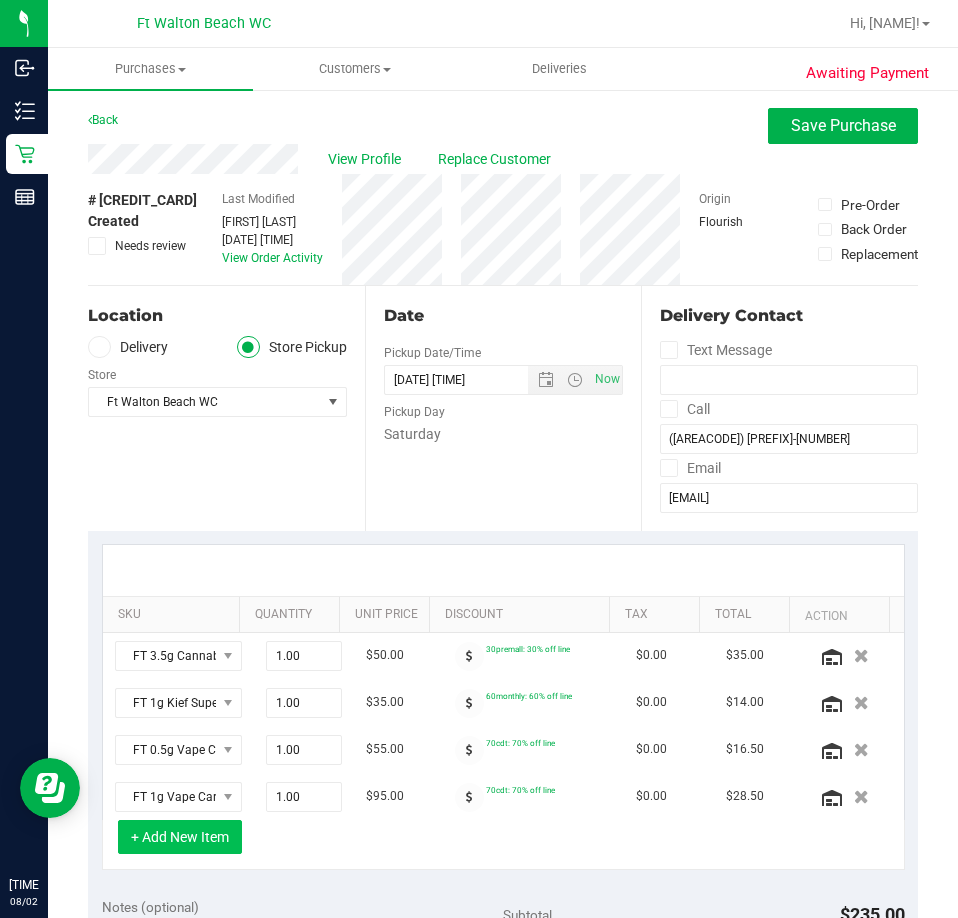 click on "+ Add New Item" at bounding box center (180, 837) 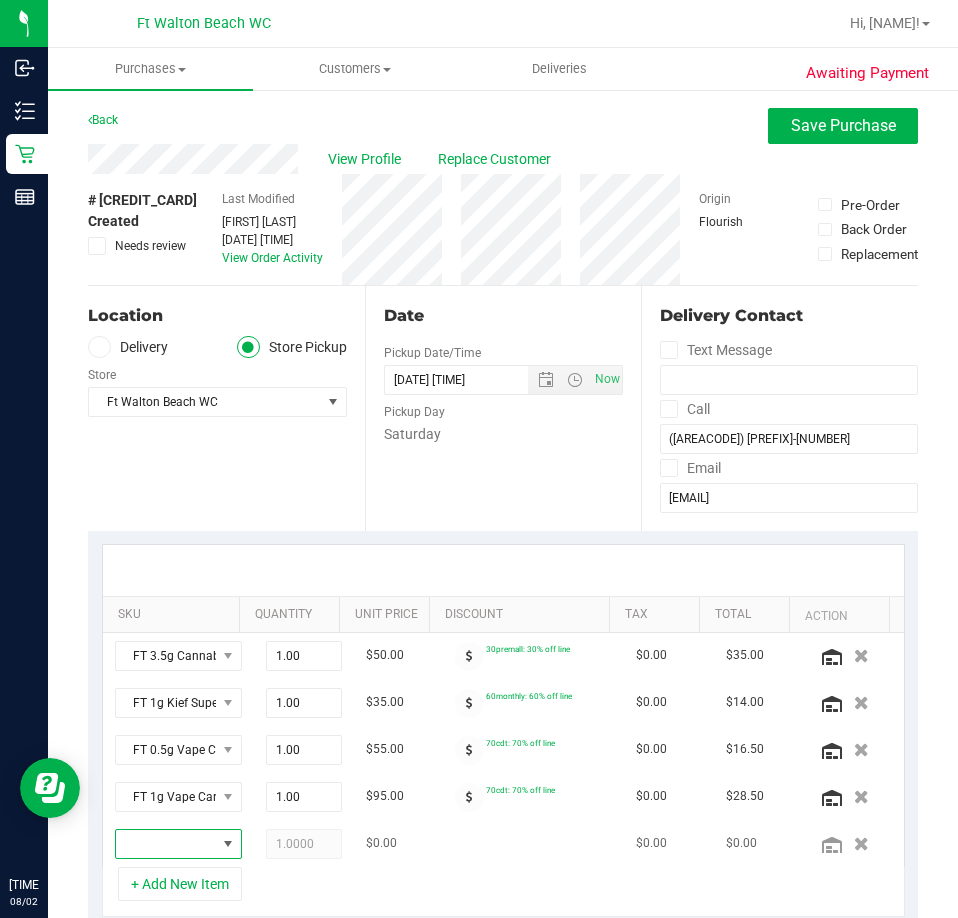 click at bounding box center (166, 844) 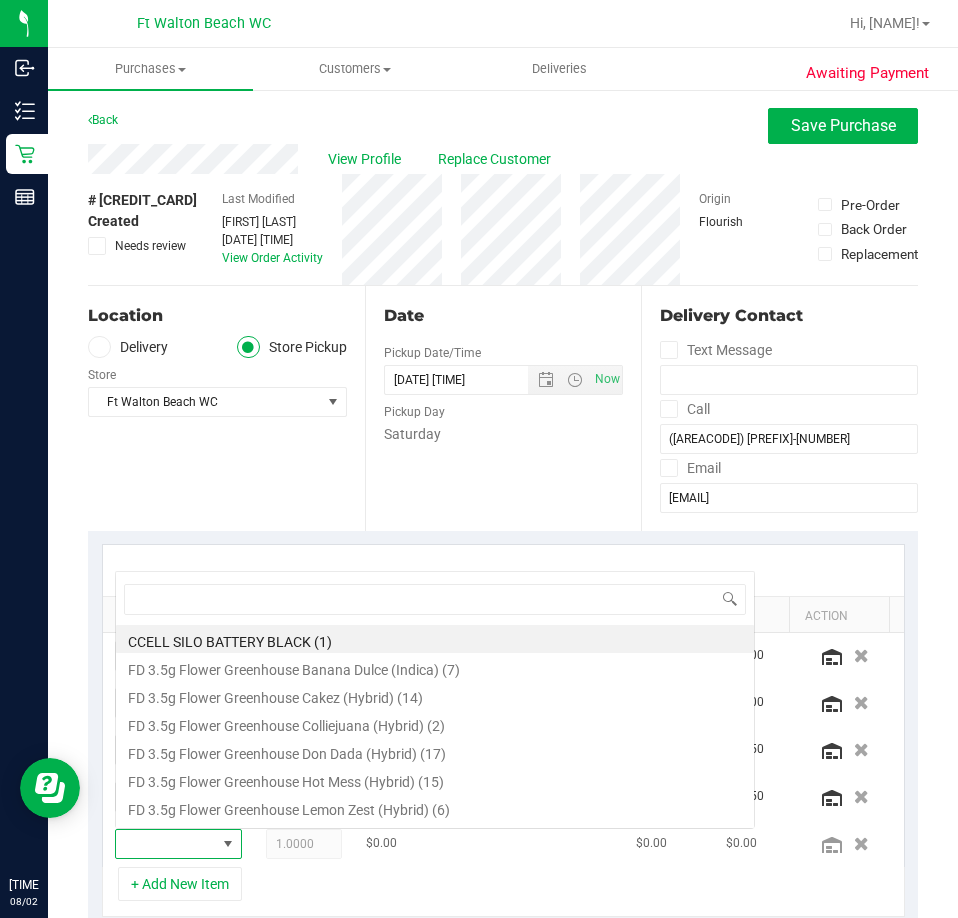 scroll, scrollTop: 0, scrollLeft: 0, axis: both 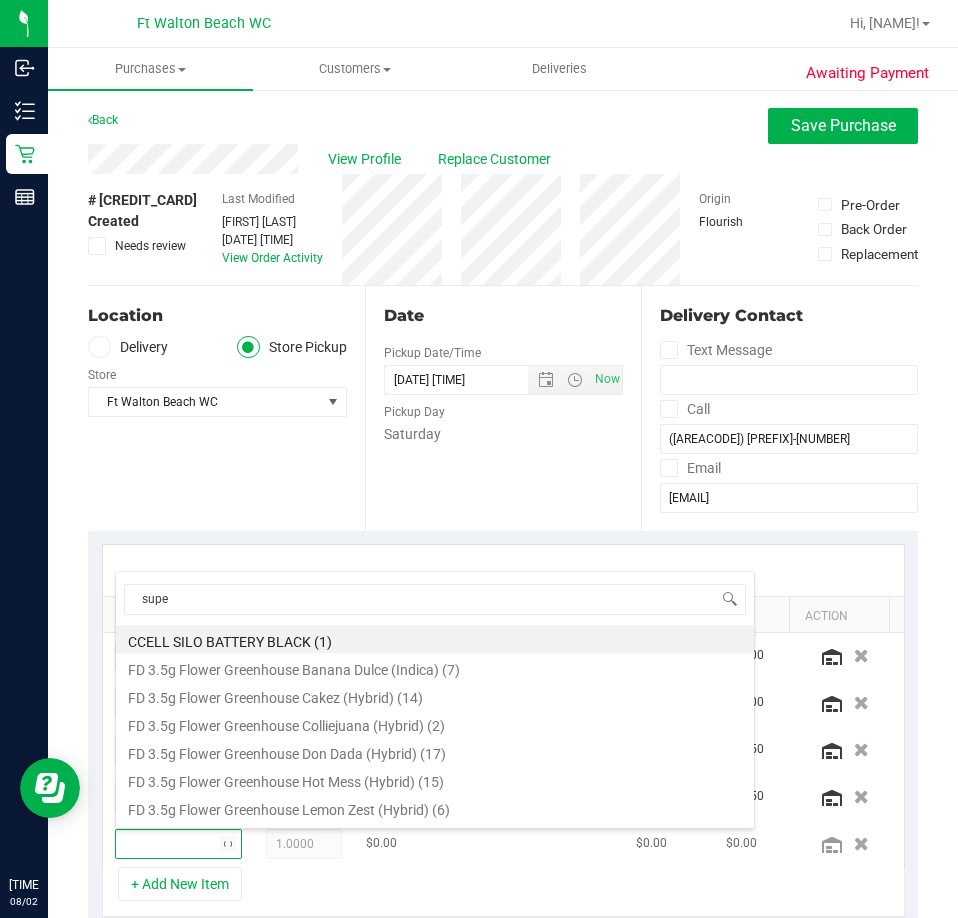 type on "super" 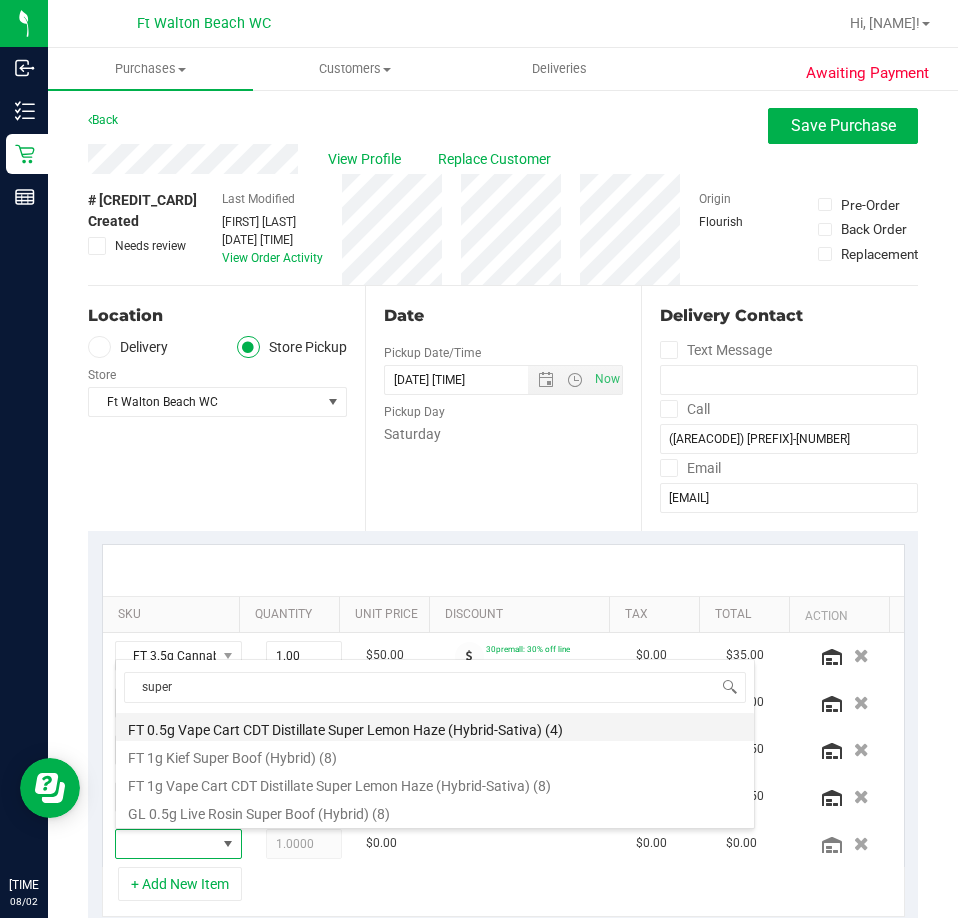 click at bounding box center [435, 727] 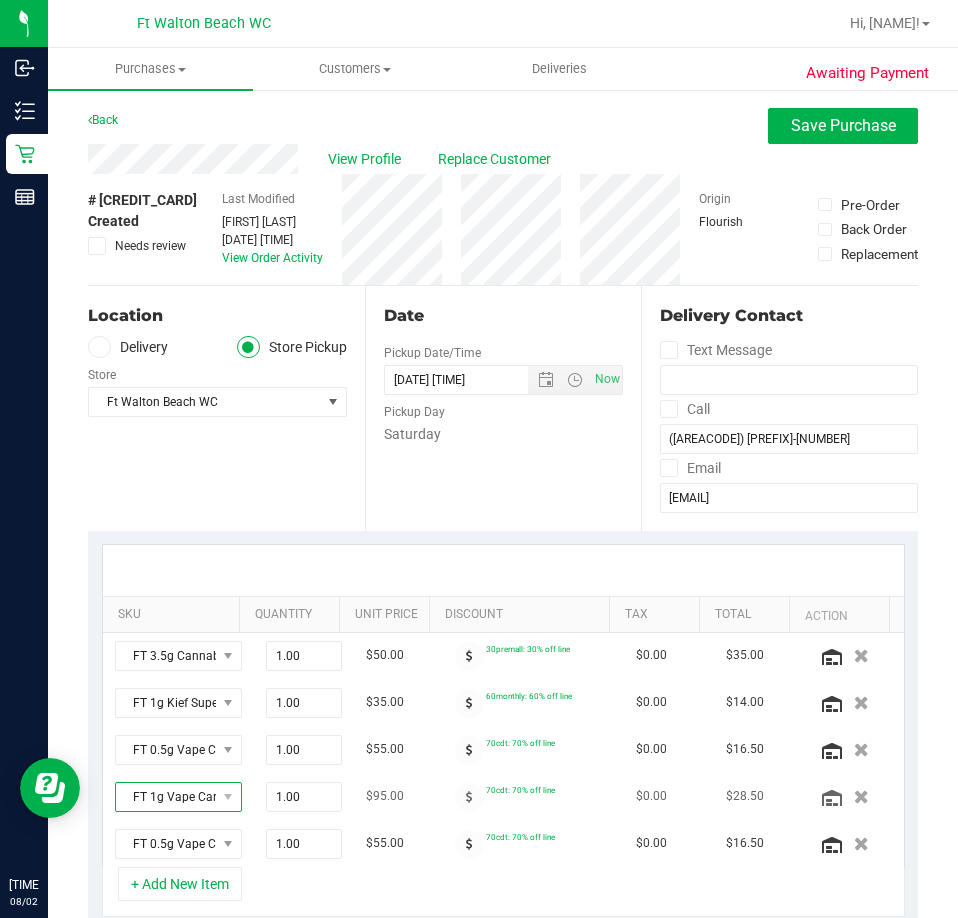 click on "FT 1g Vape Cart CDT Distillate El Ranchero (Hybrid)" at bounding box center [166, 797] 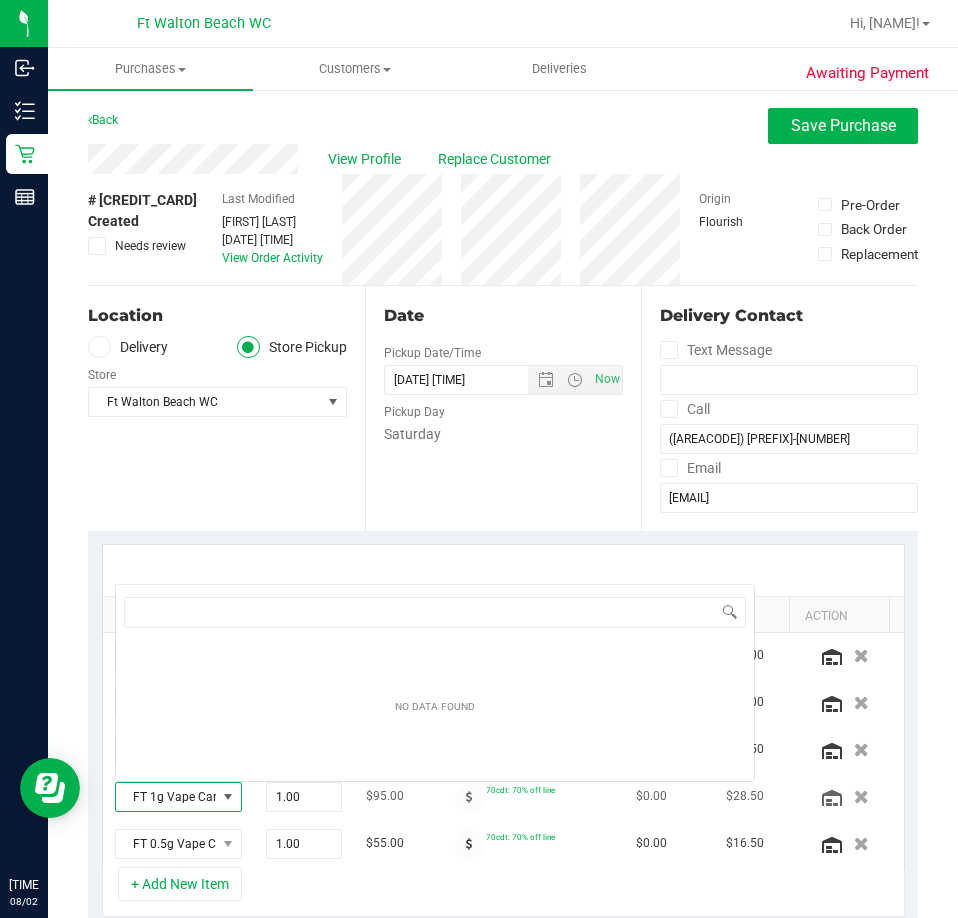 scroll, scrollTop: 0, scrollLeft: 0, axis: both 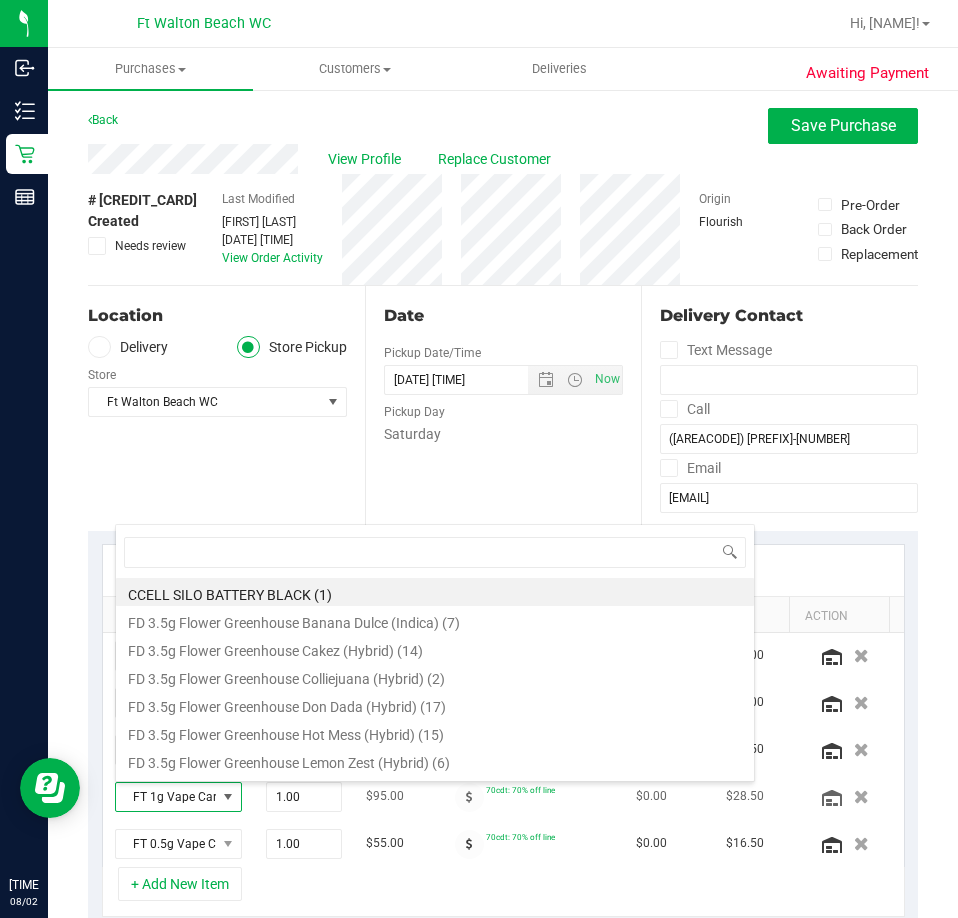 click on "FT 1g Vape Cart CDT Distillate El Ranchero (Hybrid)" at bounding box center (166, 797) 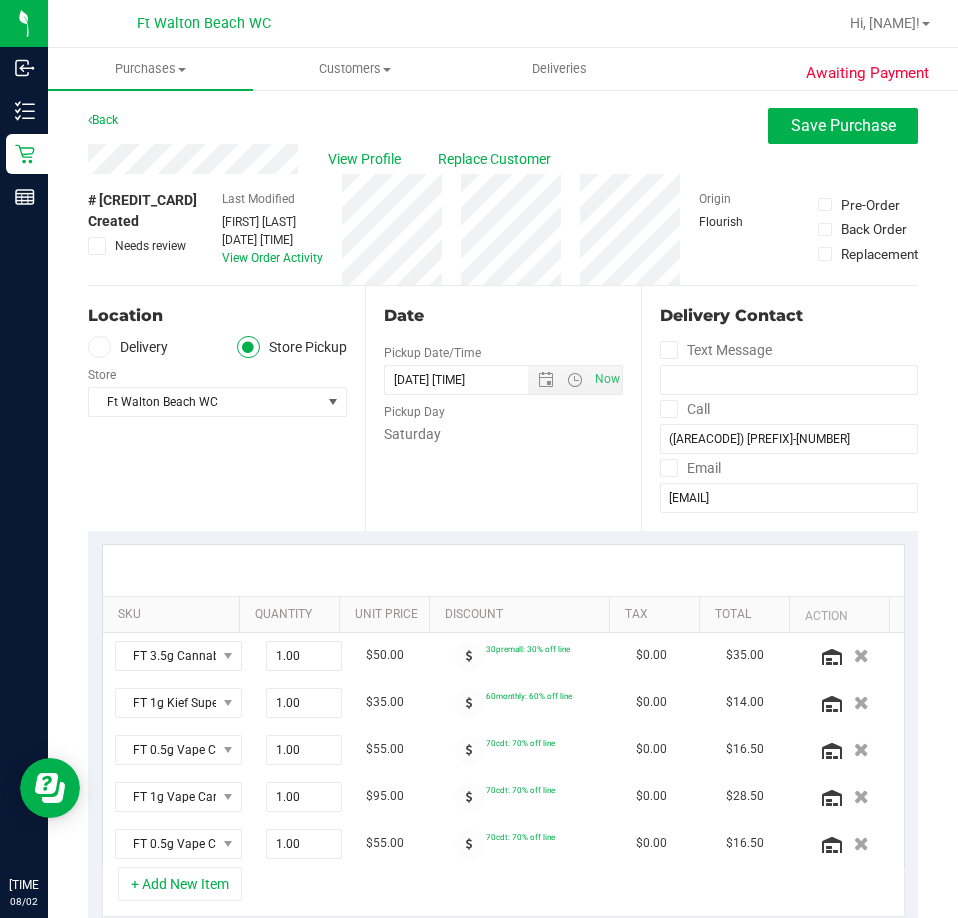 click on "Location
Delivery
Store Pickup
Store
Ft Walton Beach WC Select Store Bonita Springs WC Boynton Beach WC Bradenton WC Brandon WC Brooksville WC Call Center Clermont WC Crestview WC Deerfield Beach WC Delray Beach WC Deltona WC Ft Walton Beach WC Ft. Lauderdale WC Ft. Myers WC Gainesville WC Jax Atlantic WC JAX DC REP Jax WC Key West WC Lakeland WC Largo WC Lehigh Acres DC REP Merritt Island WC Miami 72nd WC Miami Beach WC Miami Dadeland WC Miramar DC REP New Port Richey WC North Palm Beach WC North Port WC Ocala WC Orange Park WC Orlando Colonial WC Orlando DC REP Orlando WC Oviedo WC Palm Bay WC Palm Coast WC Panama City WC Pensacola WC Tampa WC" at bounding box center [226, 408] 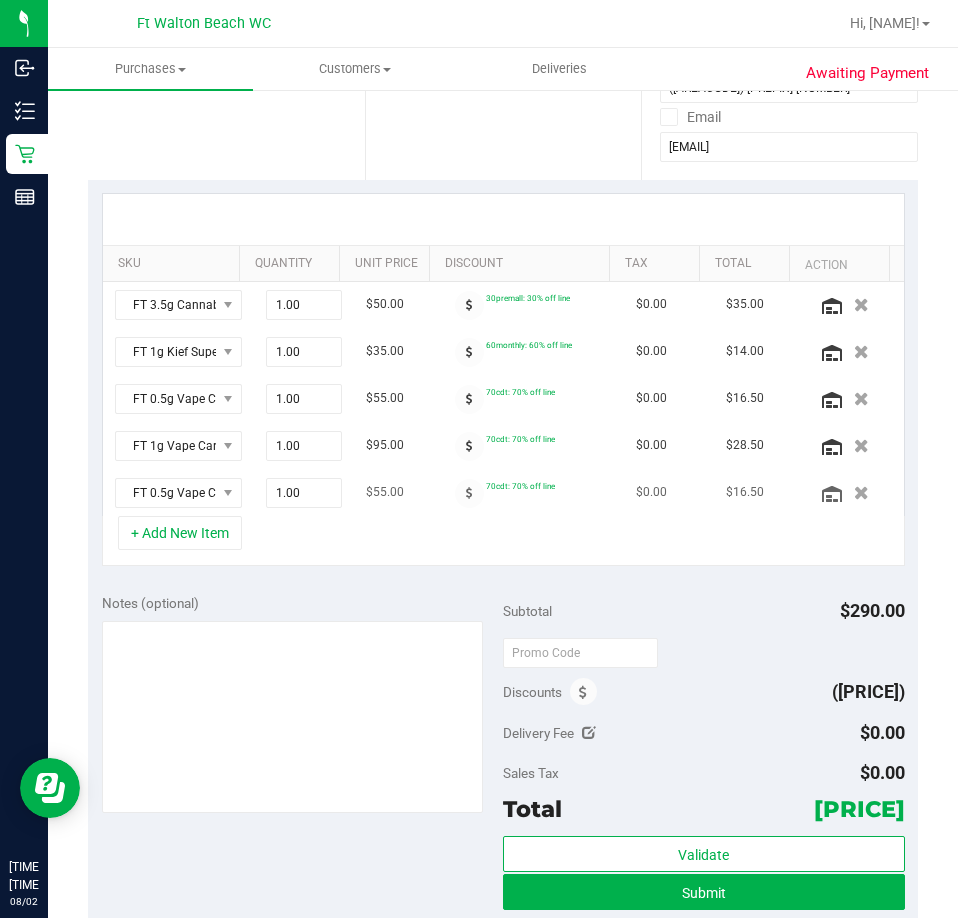 scroll, scrollTop: 700, scrollLeft: 0, axis: vertical 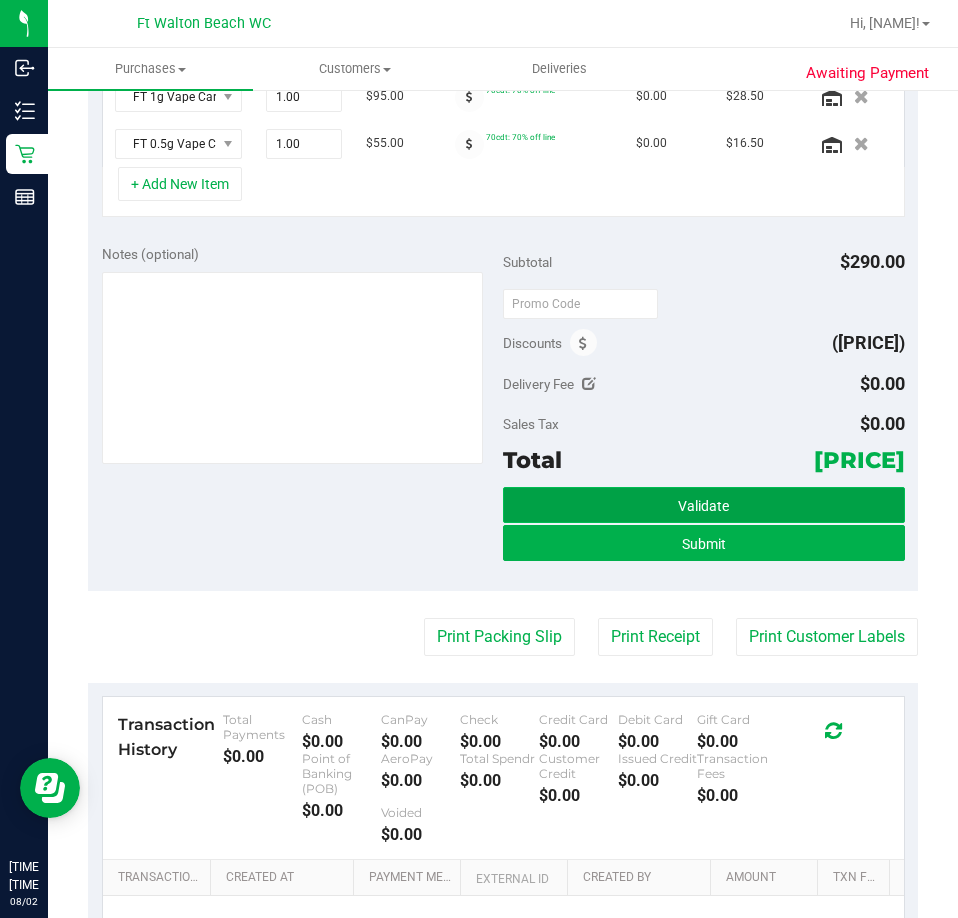 click on "Validate" at bounding box center [704, 505] 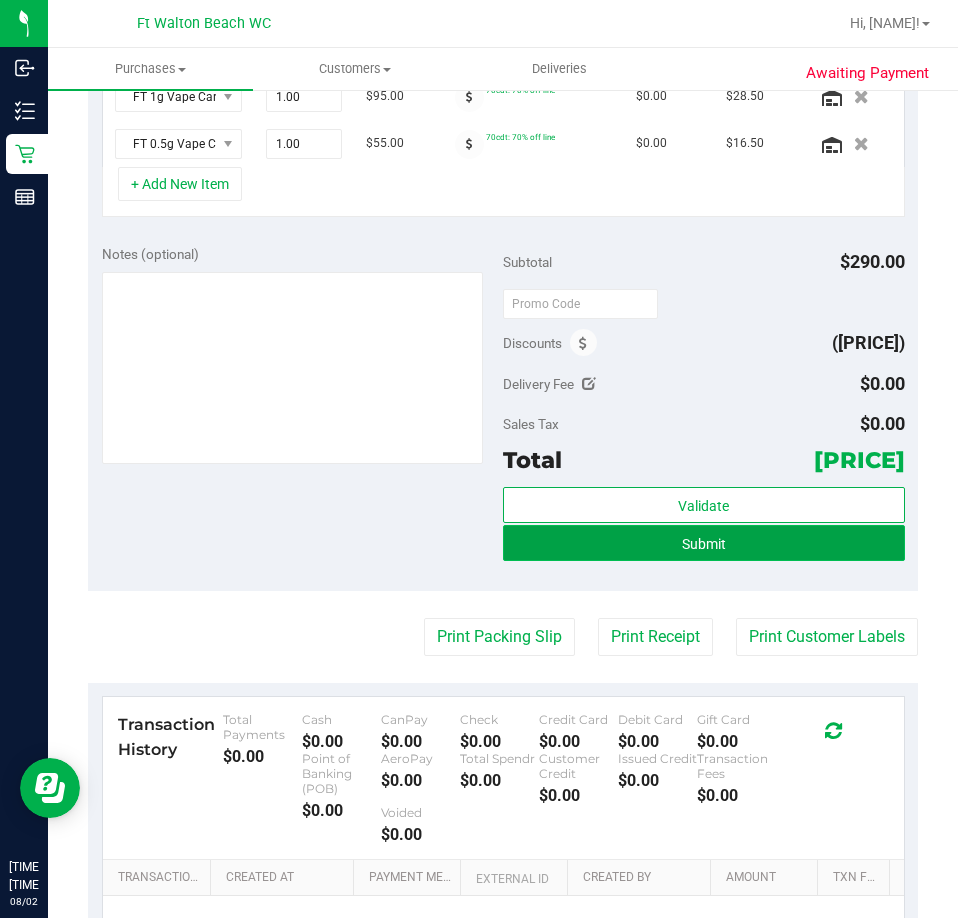 click on "Submit" at bounding box center (704, 543) 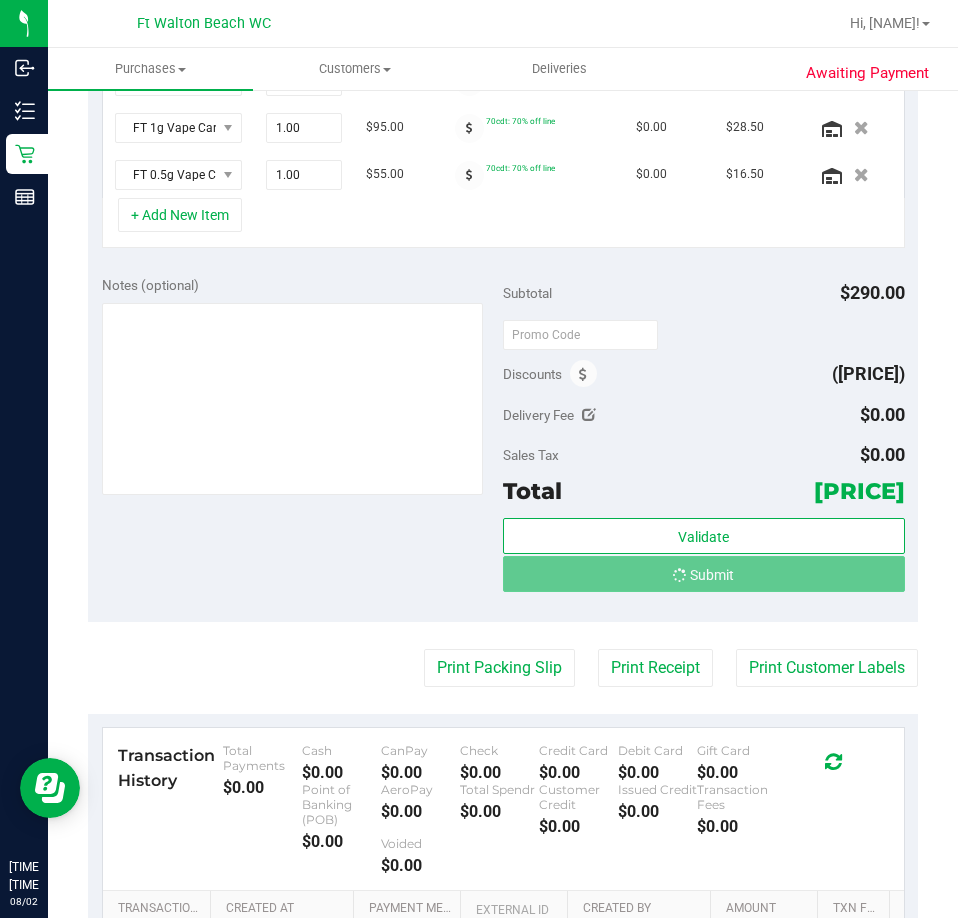 scroll, scrollTop: 638, scrollLeft: 0, axis: vertical 